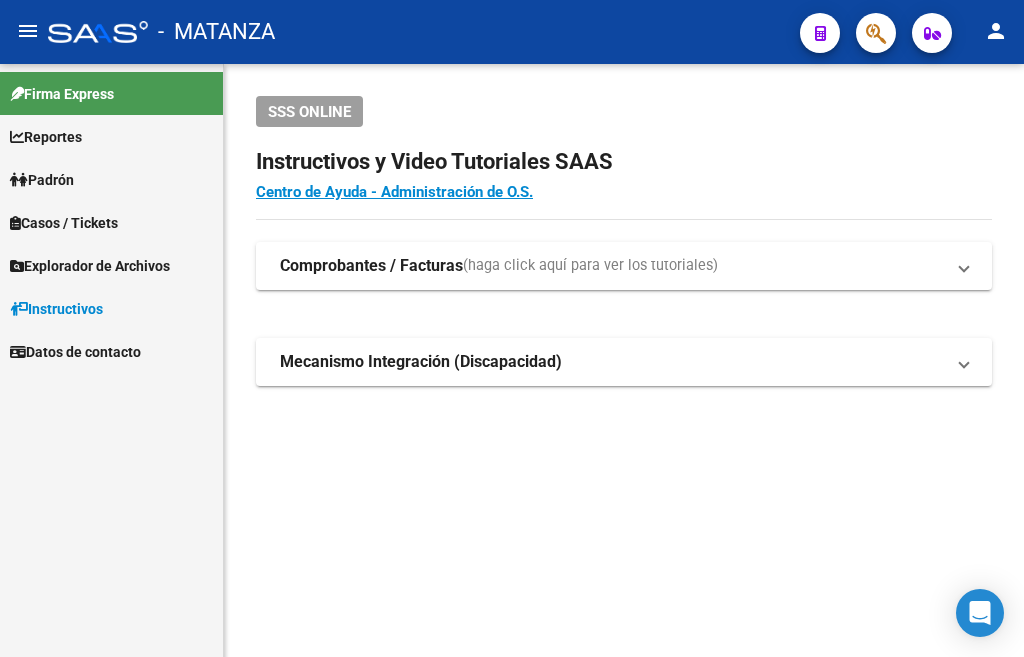 scroll, scrollTop: 0, scrollLeft: 0, axis: both 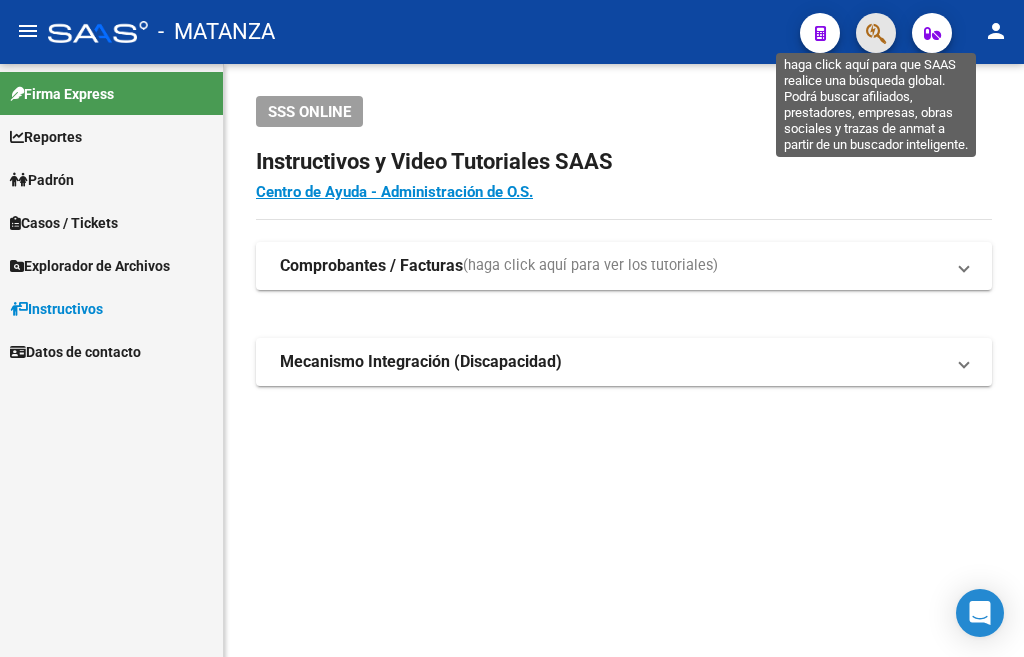 click 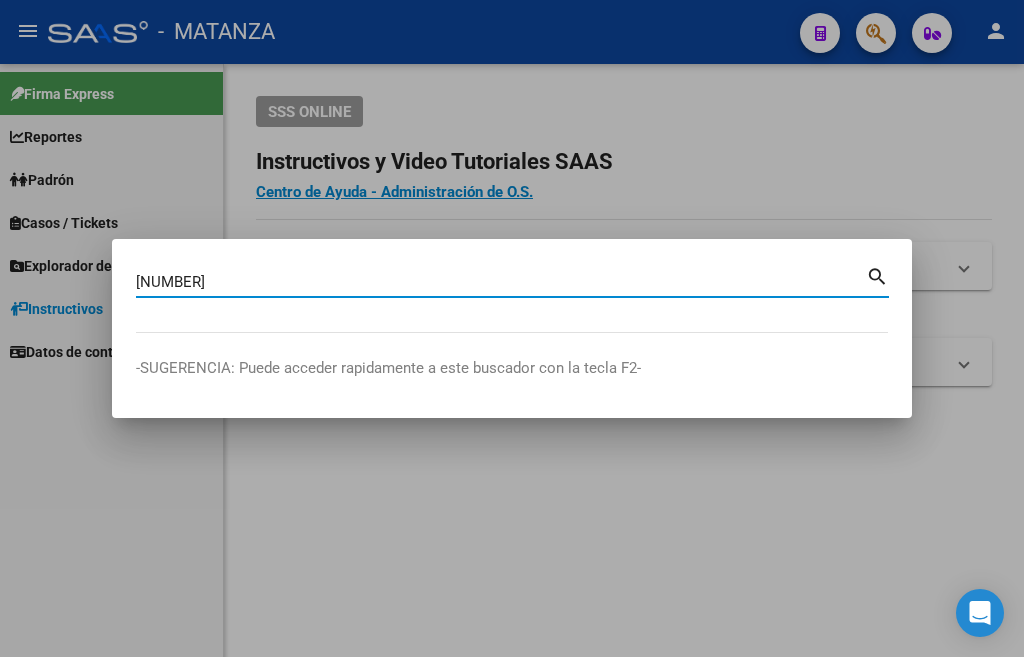type on "[NUMBER]" 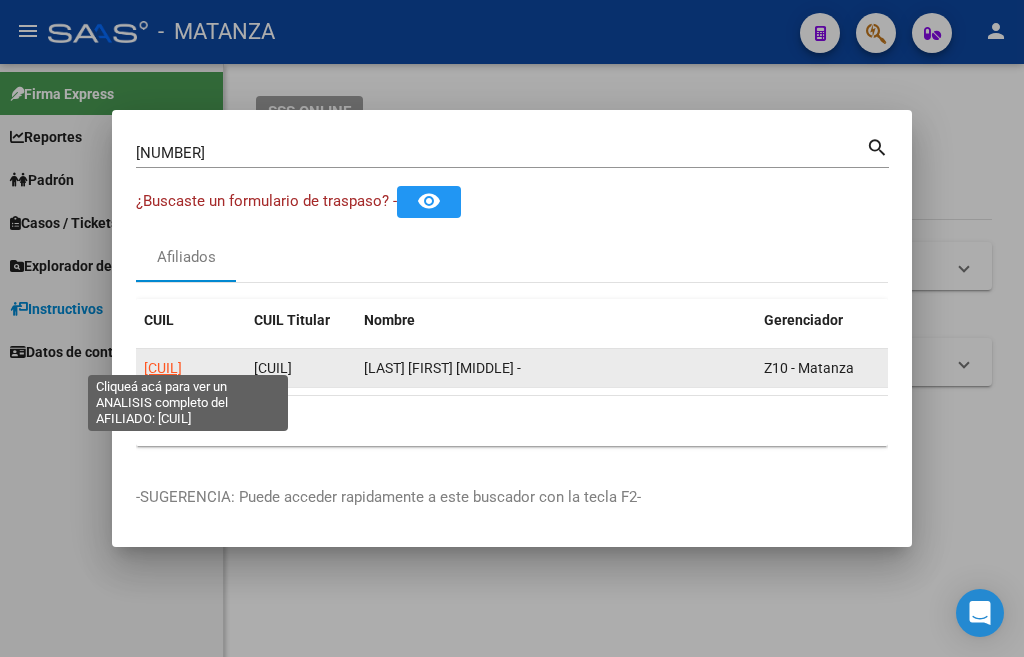 click on "[CUIL]" 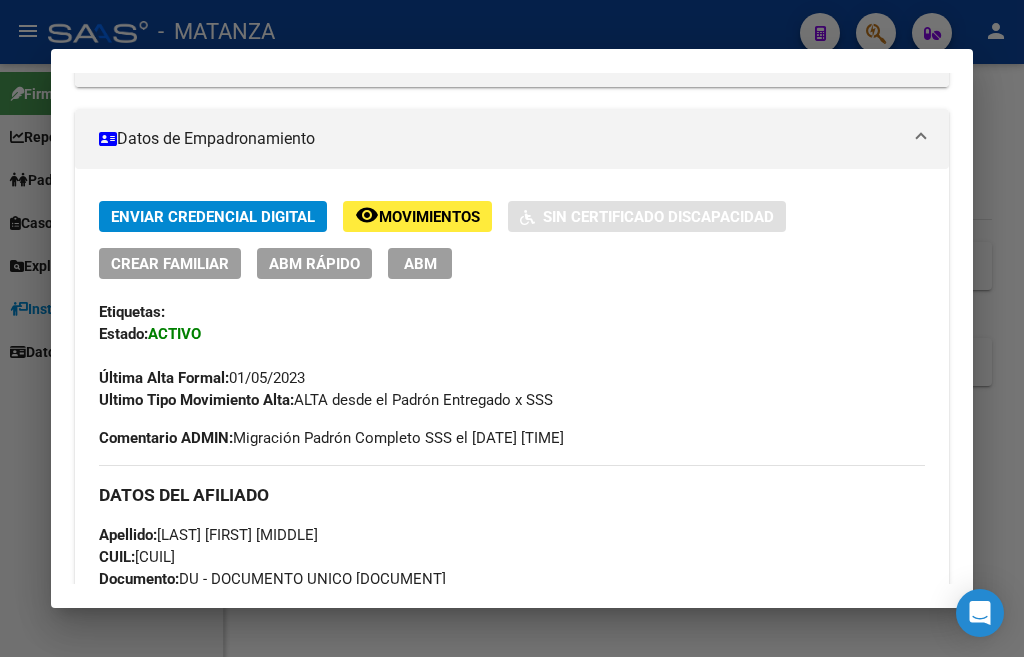 scroll, scrollTop: 400, scrollLeft: 0, axis: vertical 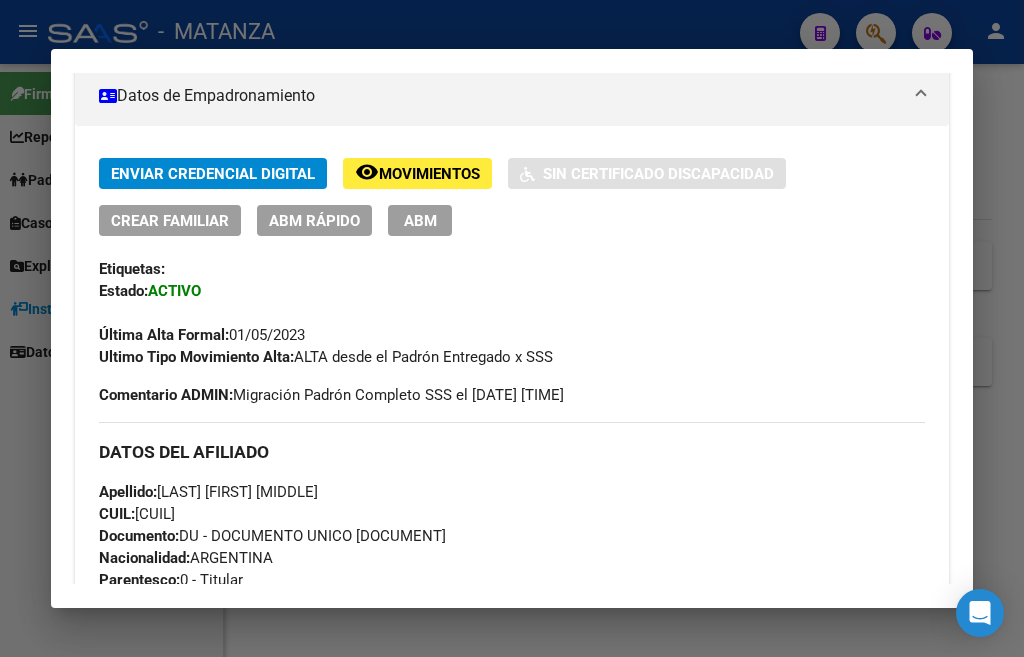 click on "ABM" at bounding box center [420, 221] 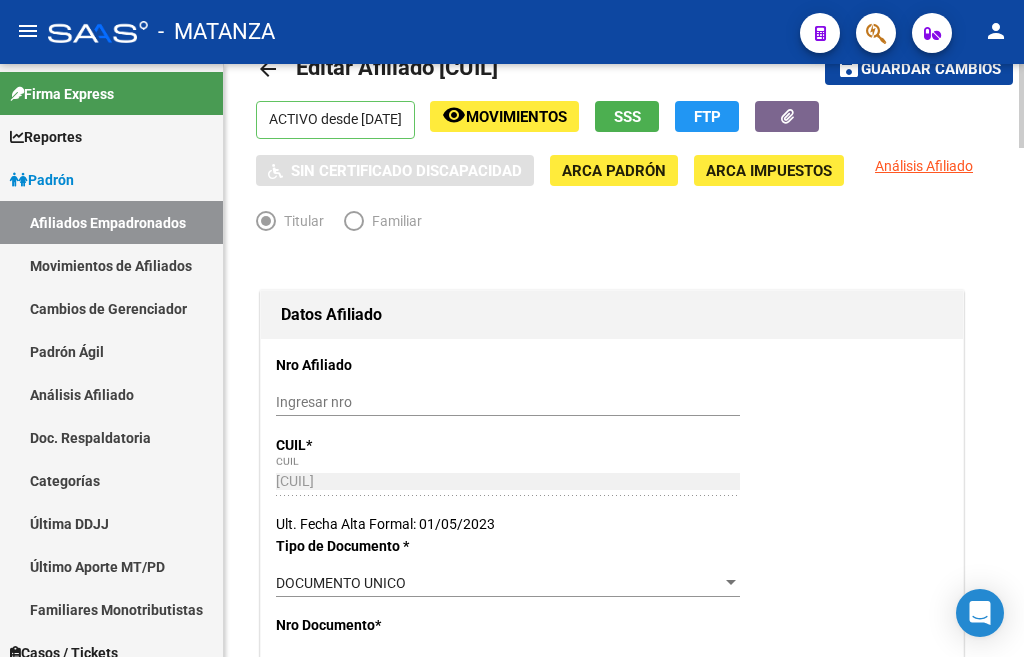radio on "true" 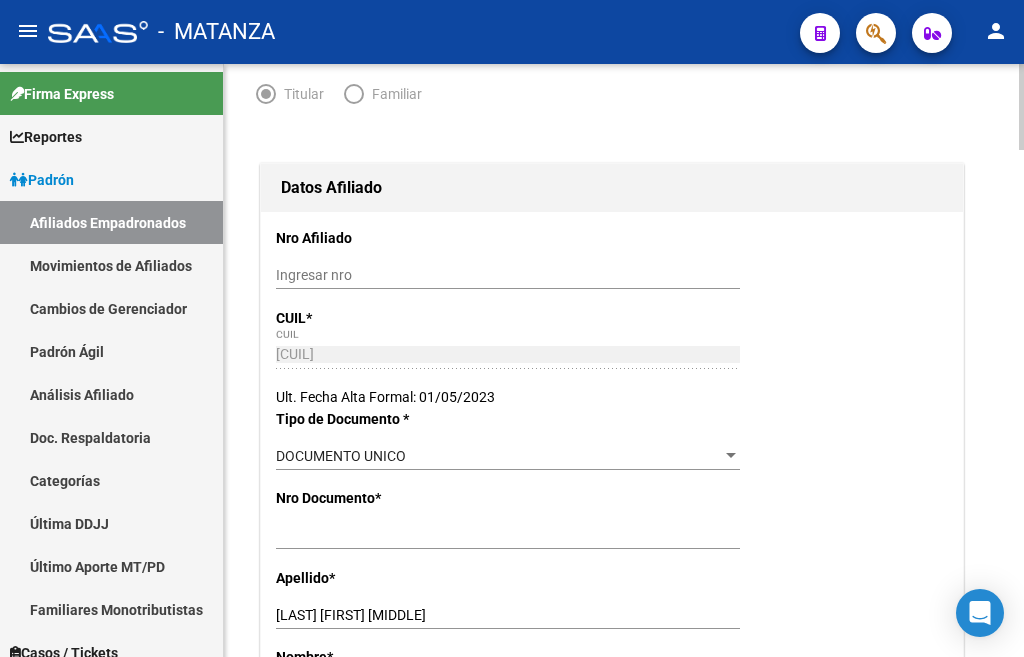 scroll, scrollTop: 359, scrollLeft: 0, axis: vertical 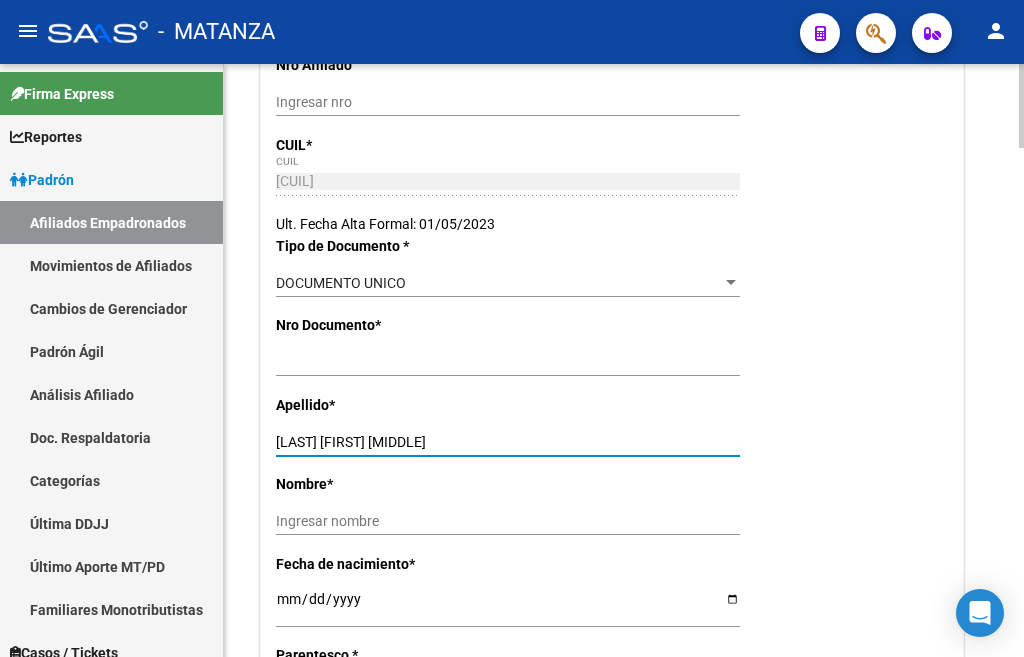 drag, startPoint x: 351, startPoint y: 443, endPoint x: 508, endPoint y: 450, distance: 157.15598 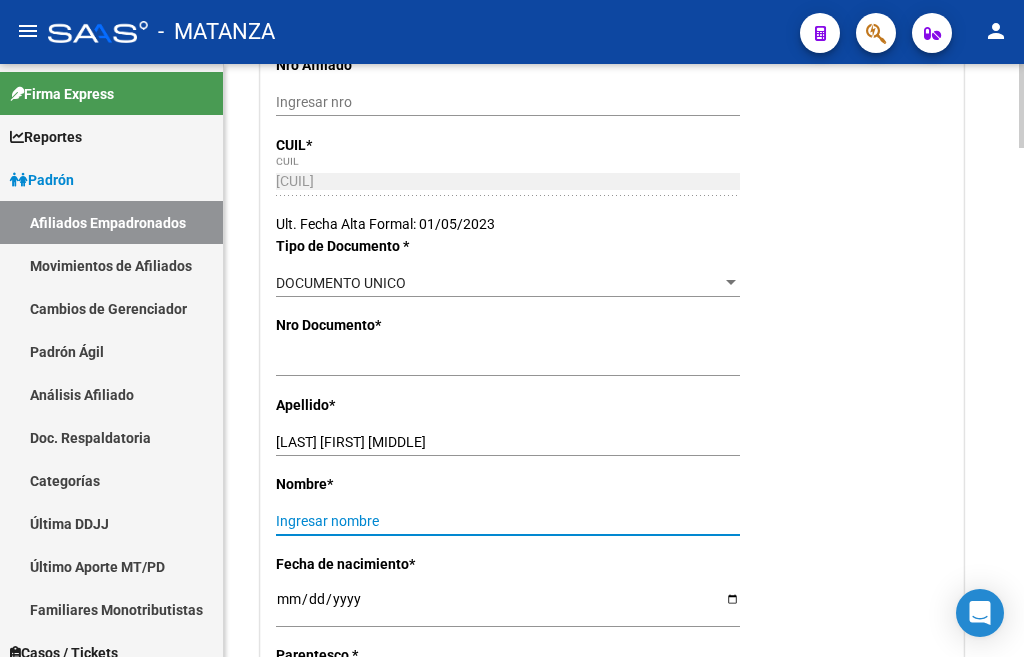 paste on "[FIRST] [MIDDLE]" 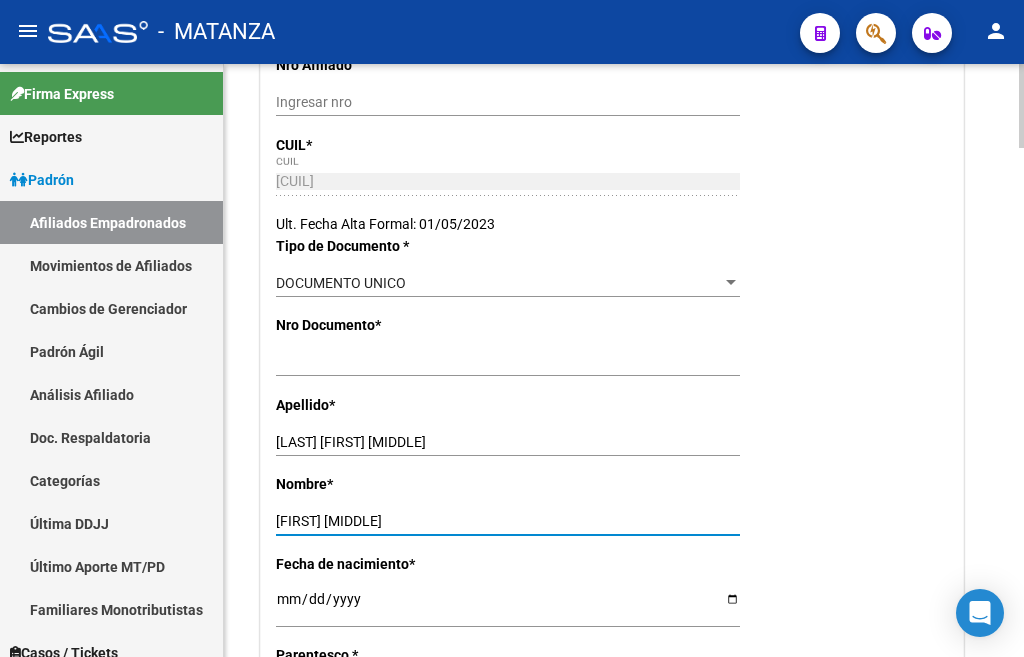 type on "[FIRST] [MIDDLE]" 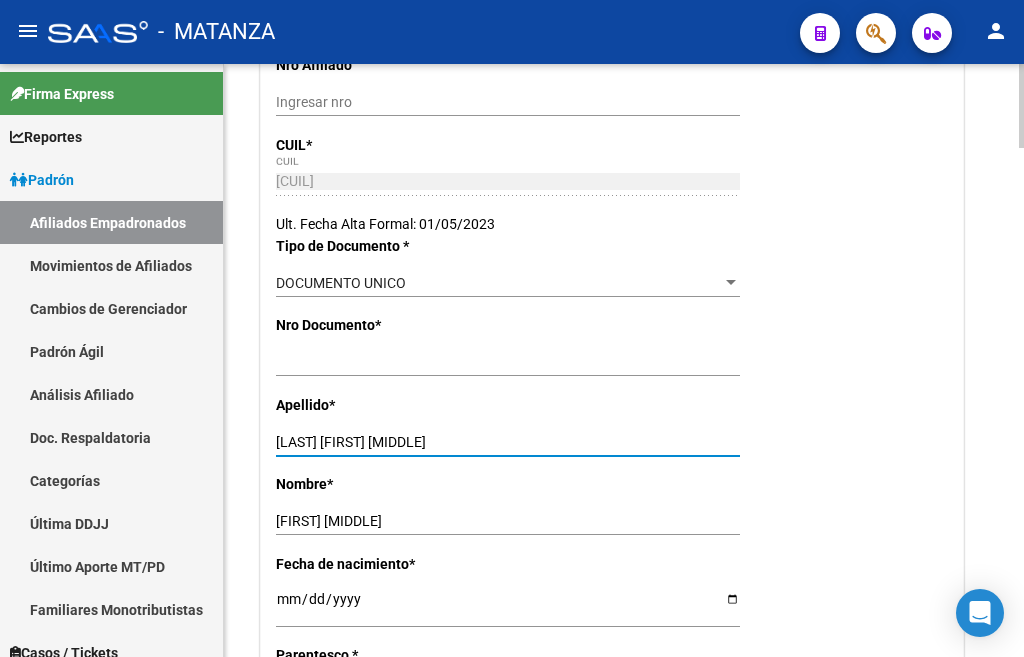 drag, startPoint x: 351, startPoint y: 438, endPoint x: 516, endPoint y: 428, distance: 165.30275 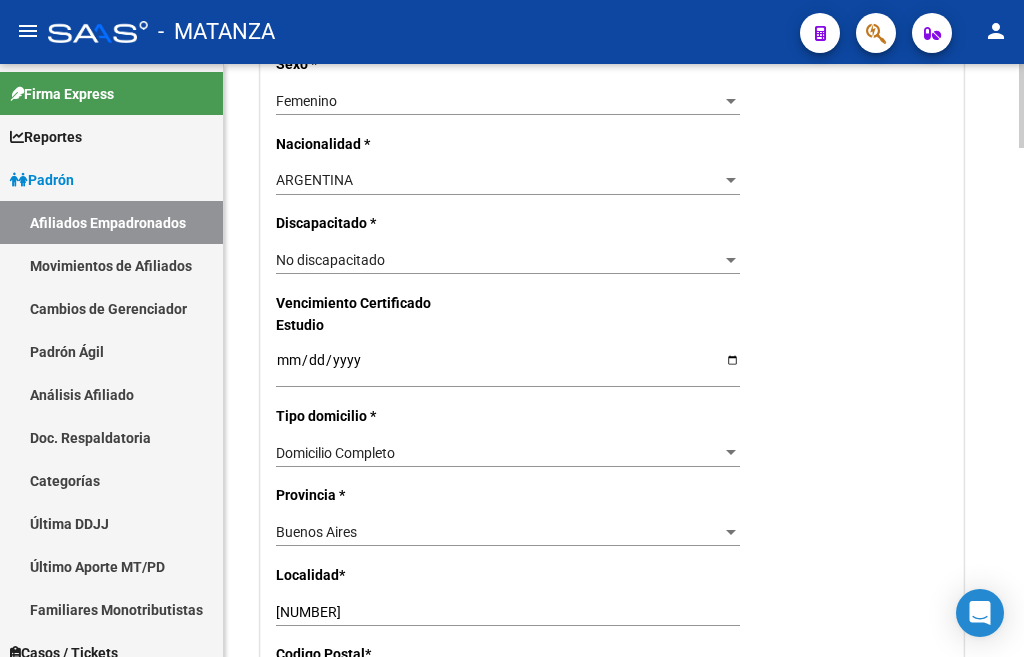 scroll, scrollTop: 1159, scrollLeft: 0, axis: vertical 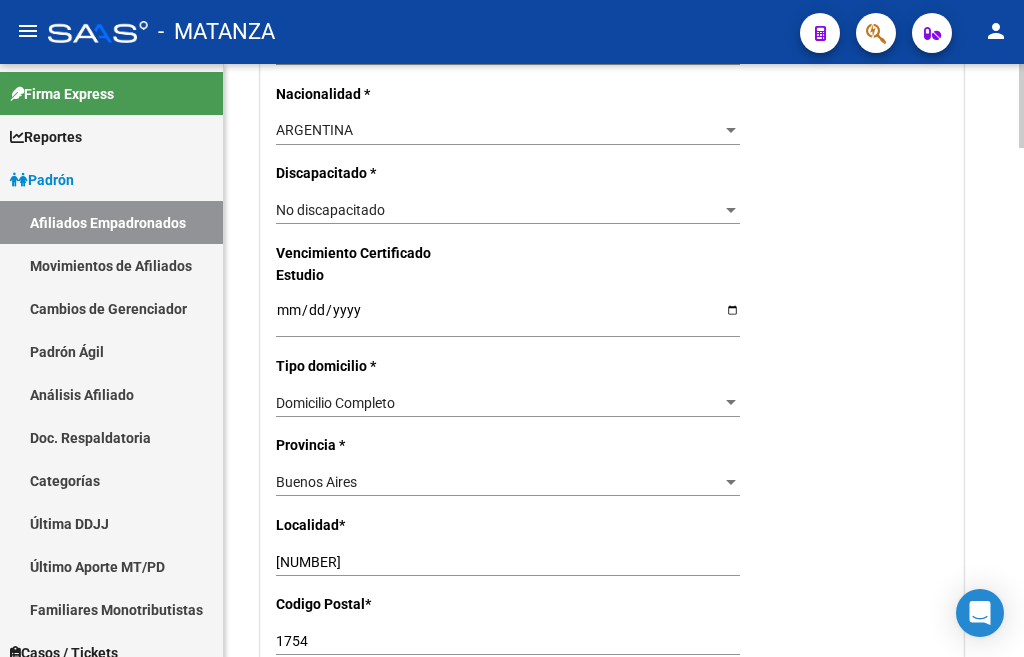 type on "[LAST]" 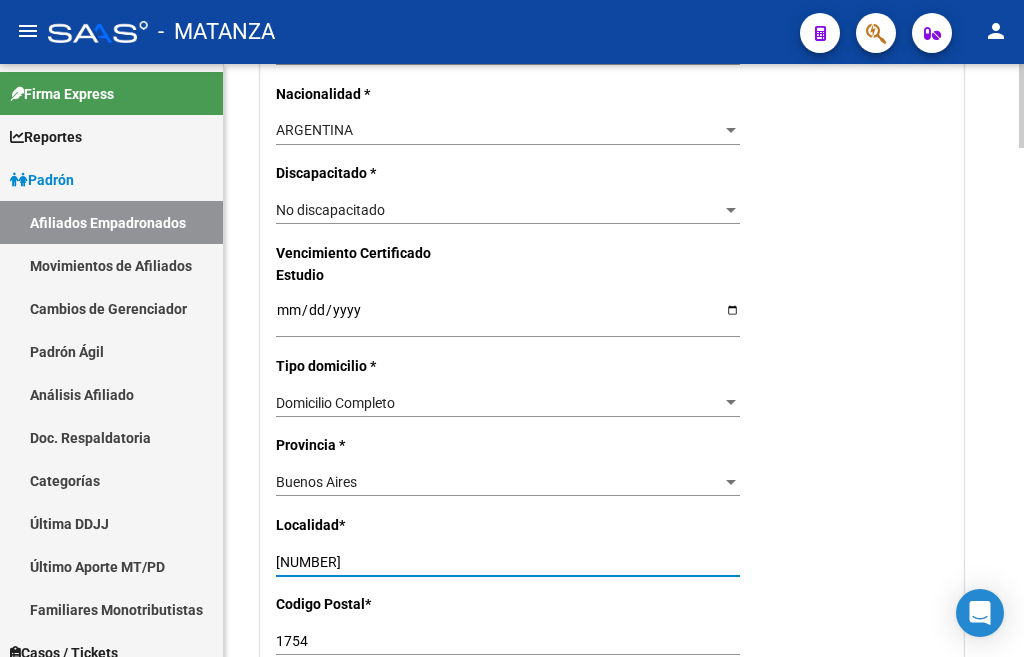 click on "[NUMBER]" at bounding box center (508, 562) 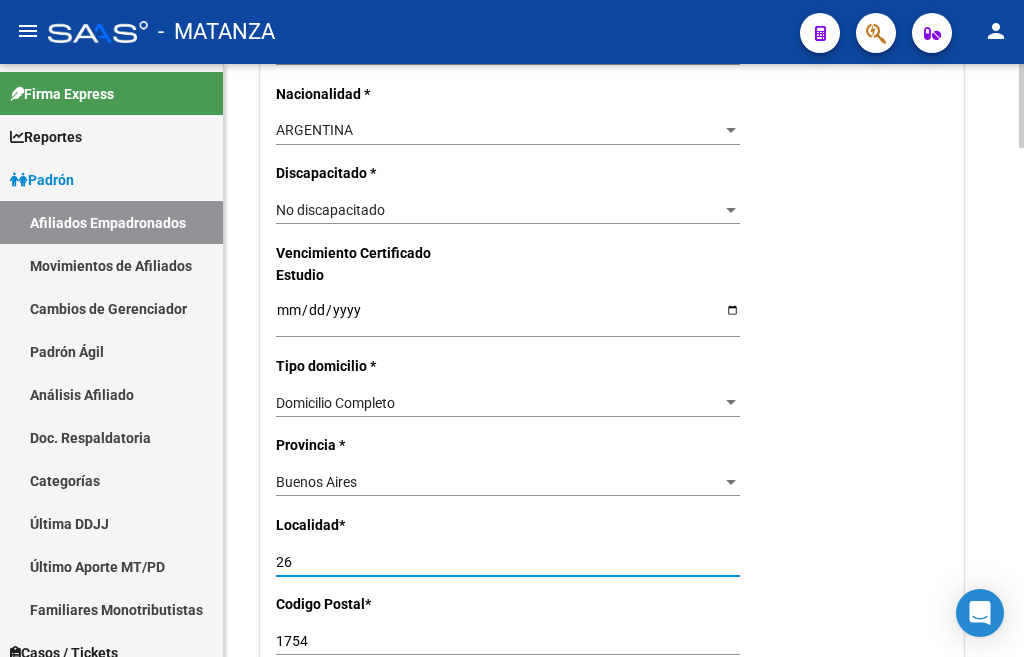 type on "2" 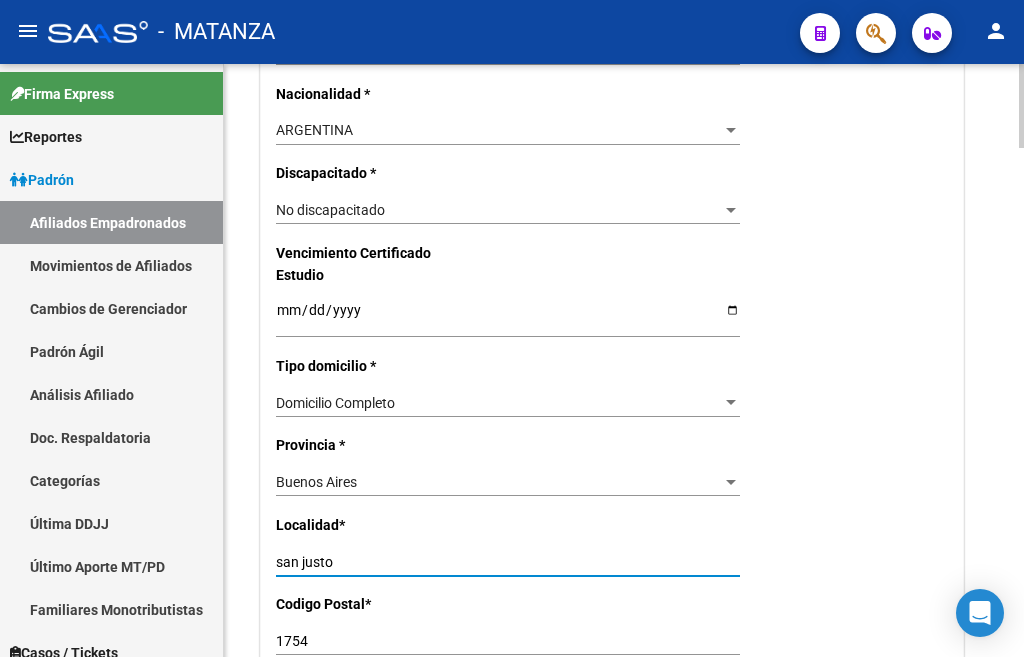 type on "san justo" 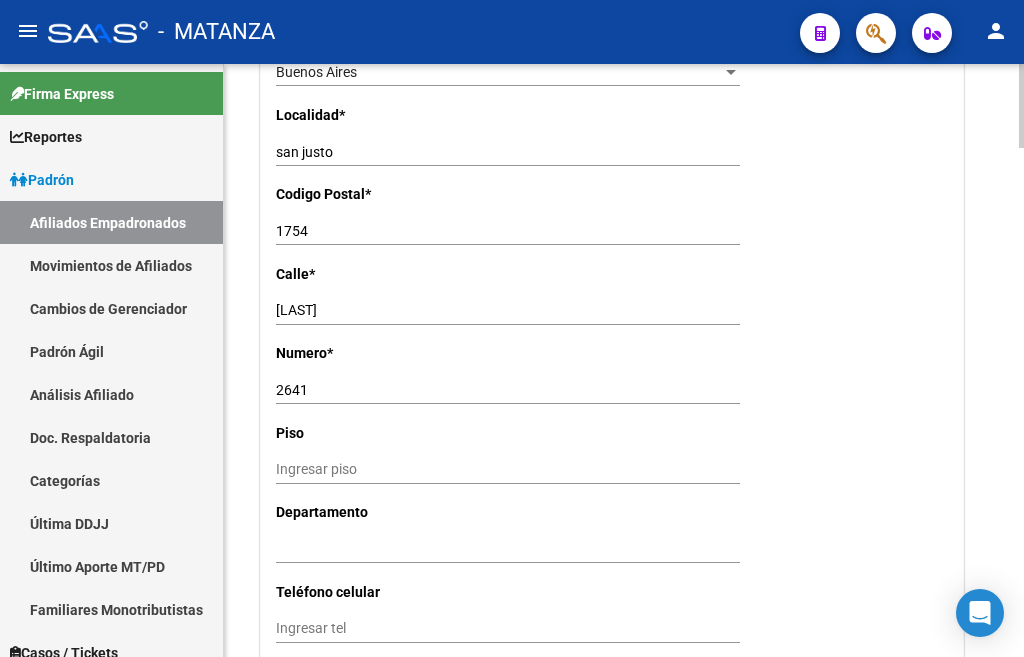 scroll, scrollTop: 1659, scrollLeft: 0, axis: vertical 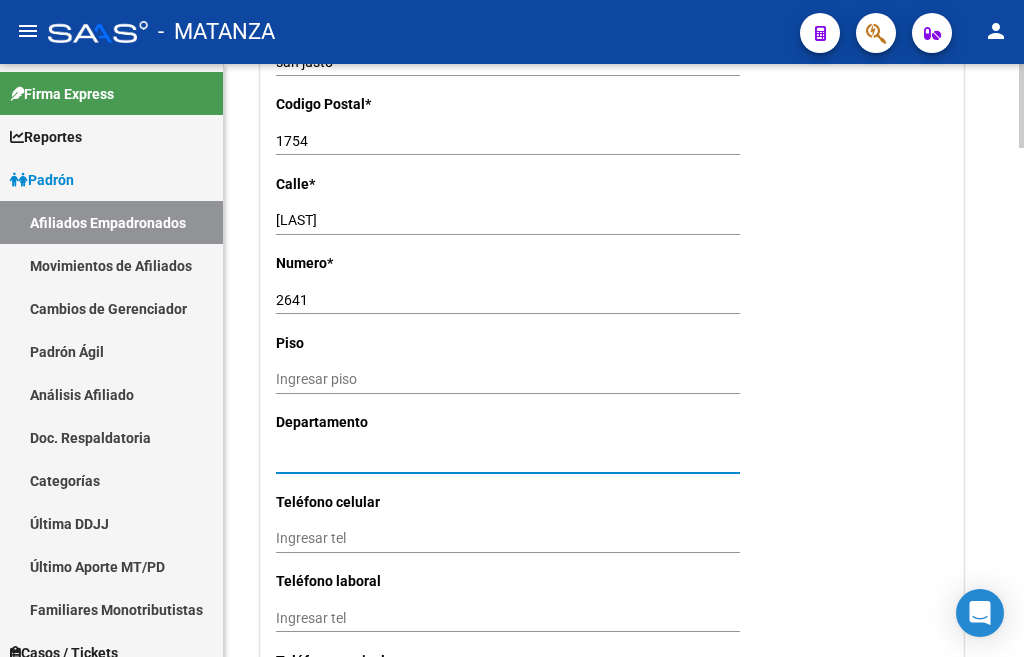 click on "Ingresar depto" at bounding box center [508, 459] 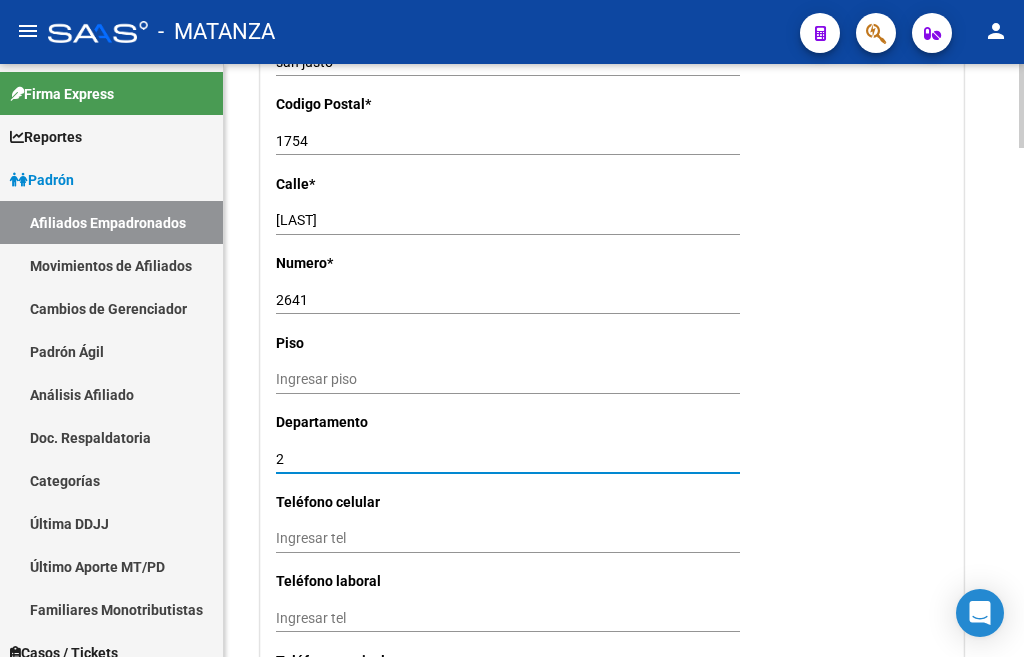 type on "2" 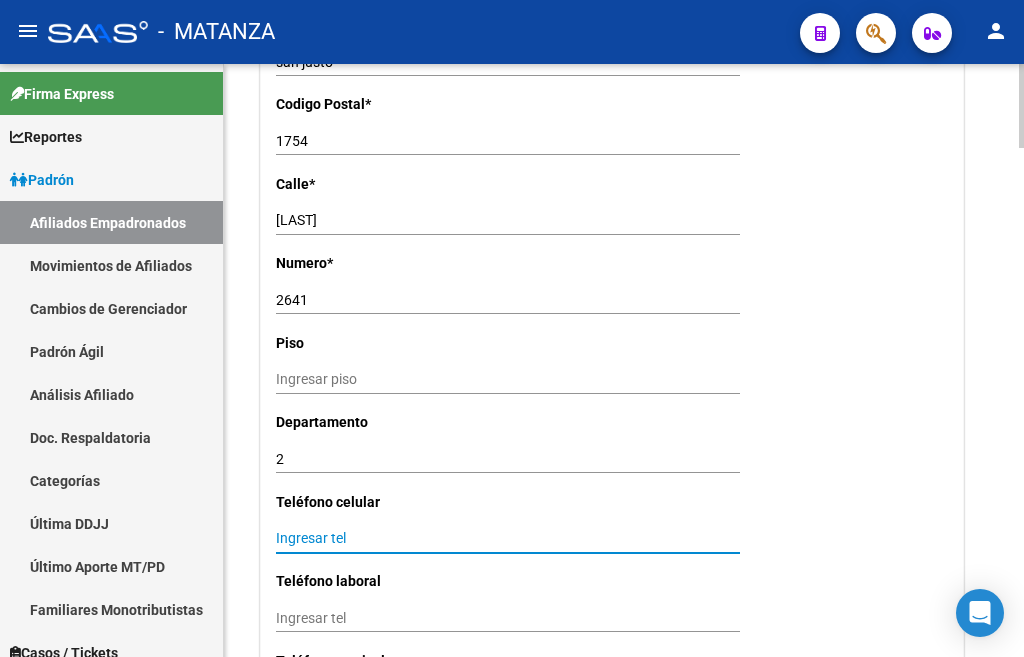 click on "Ingresar tel" at bounding box center [508, 538] 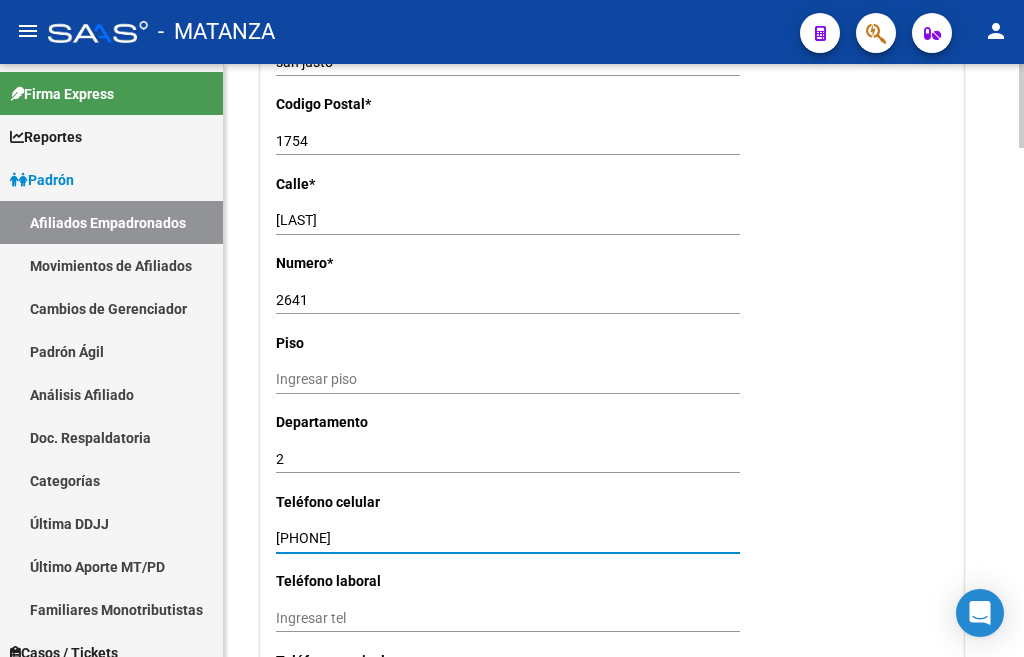 type on "[PHONE]" 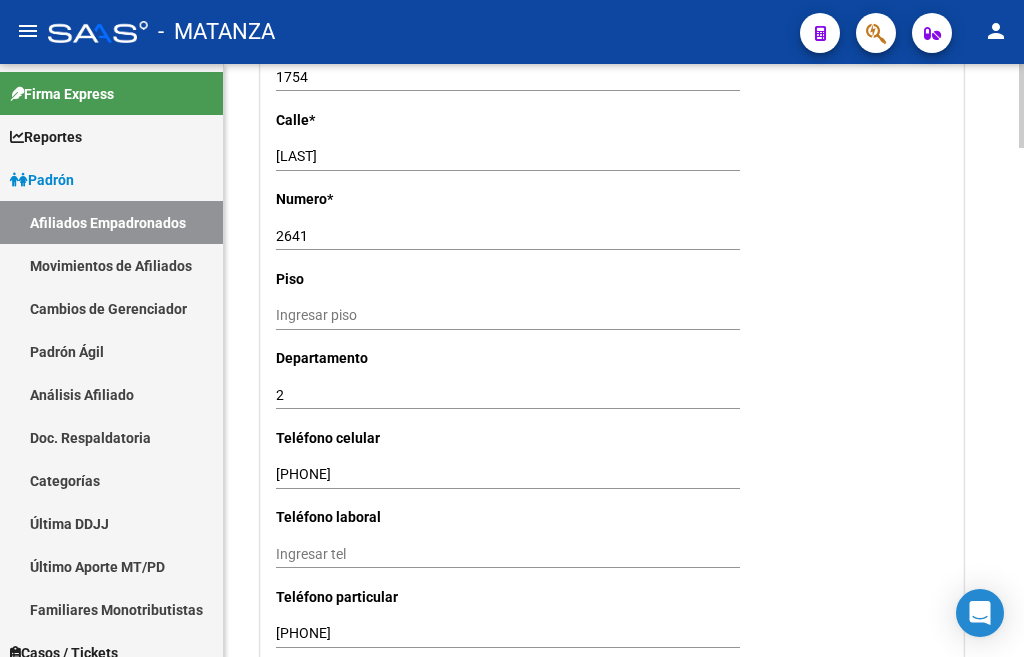 scroll, scrollTop: 1859, scrollLeft: 0, axis: vertical 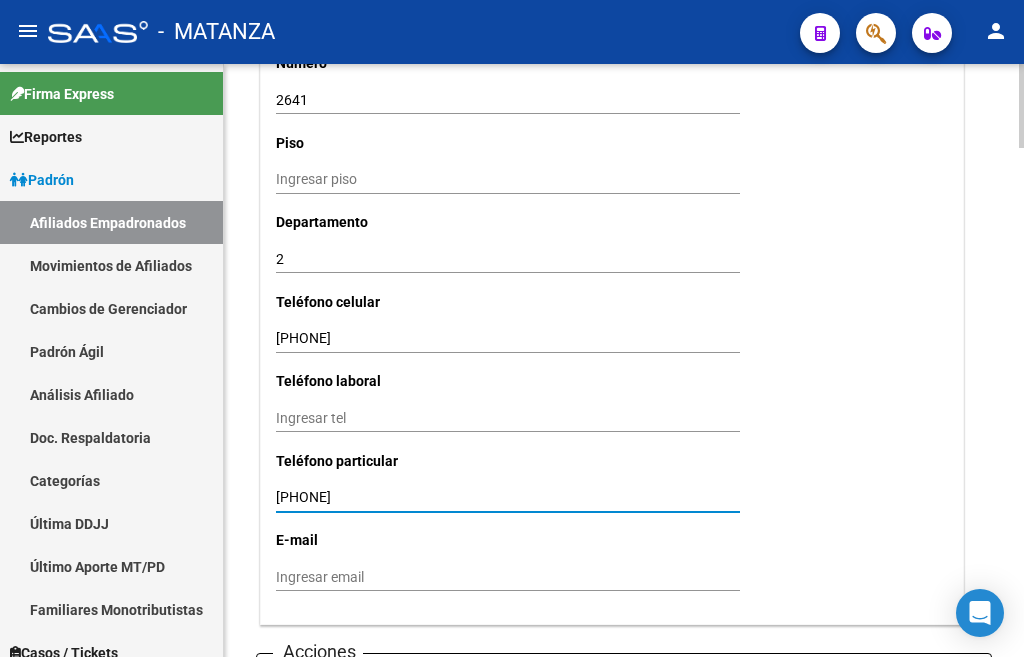 click on "[PHONE]" at bounding box center [508, 497] 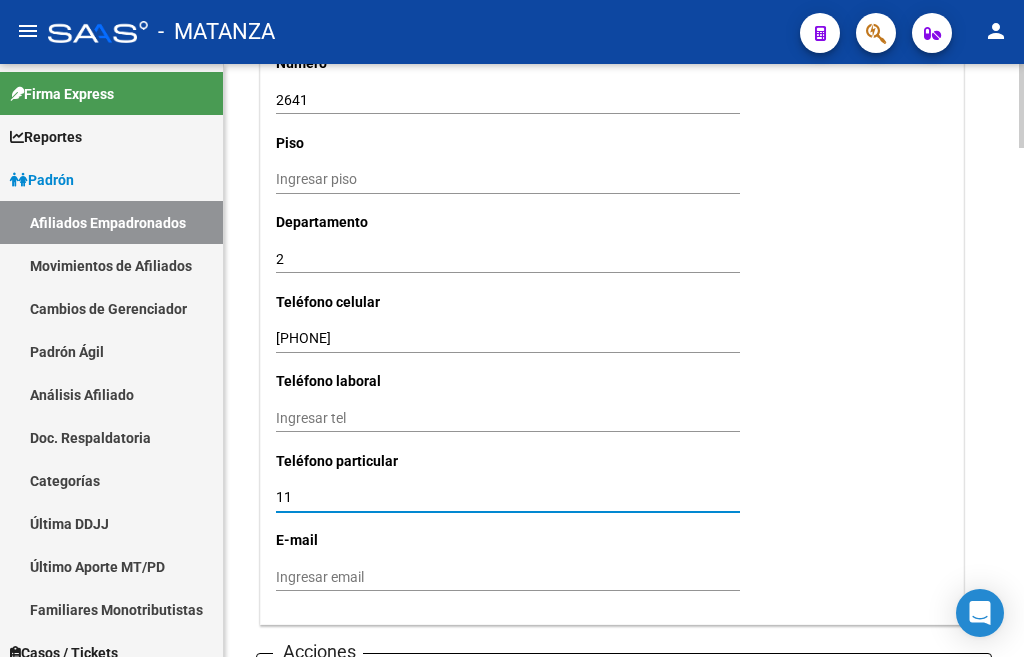 type on "1" 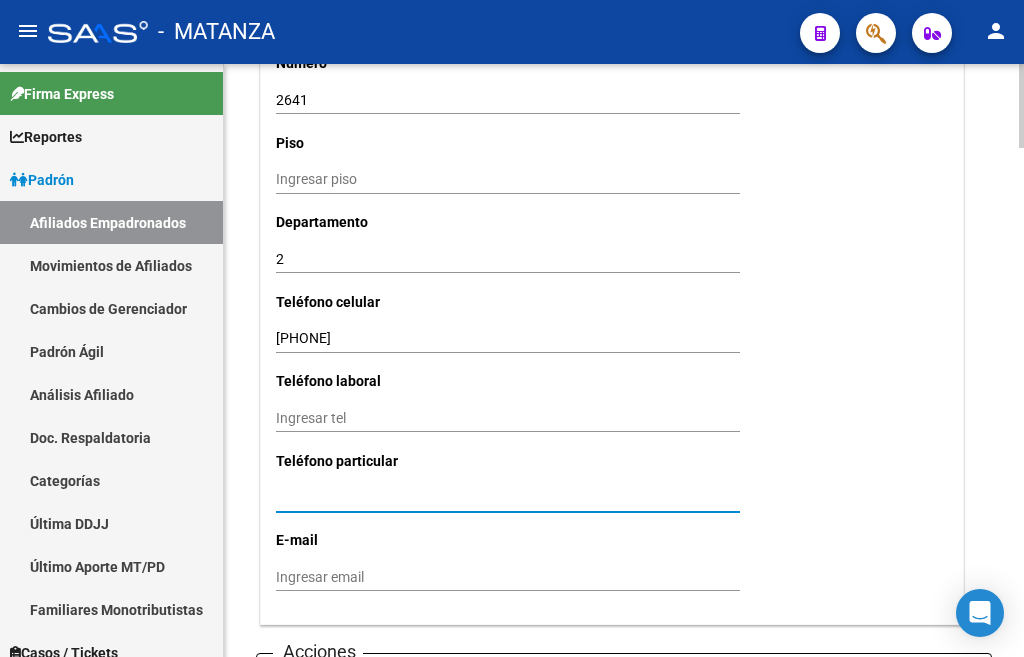 type 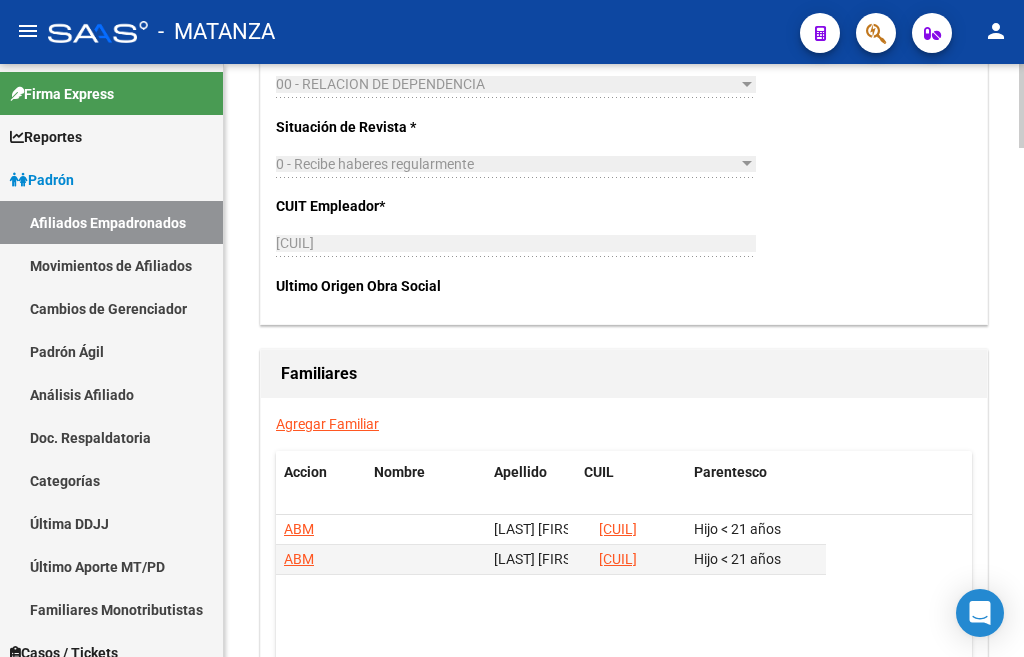 scroll, scrollTop: 3359, scrollLeft: 0, axis: vertical 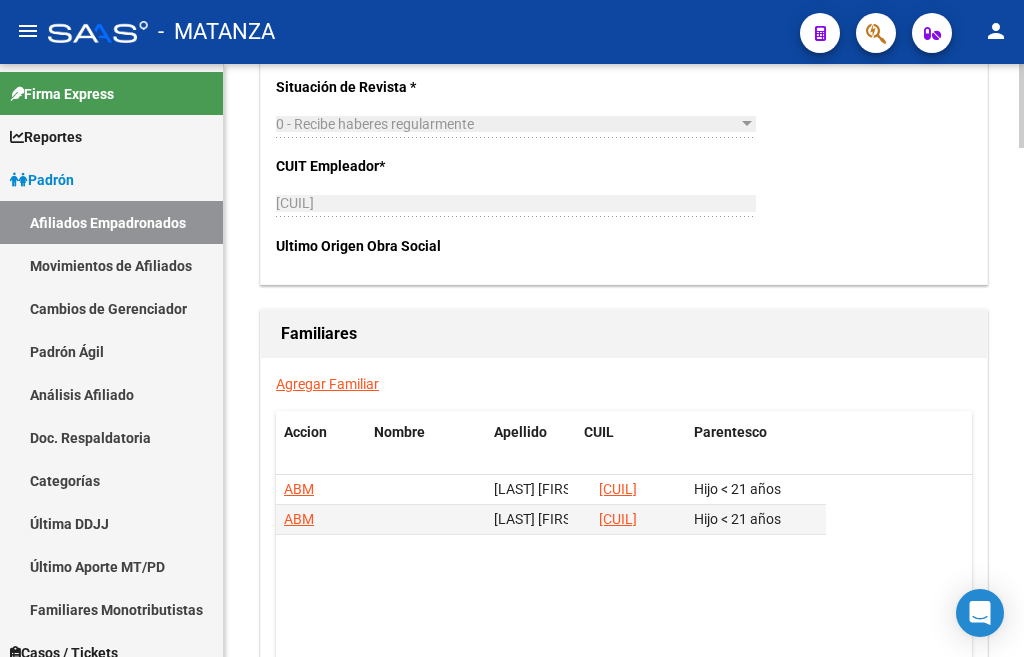 click on "Agregar Familiar" 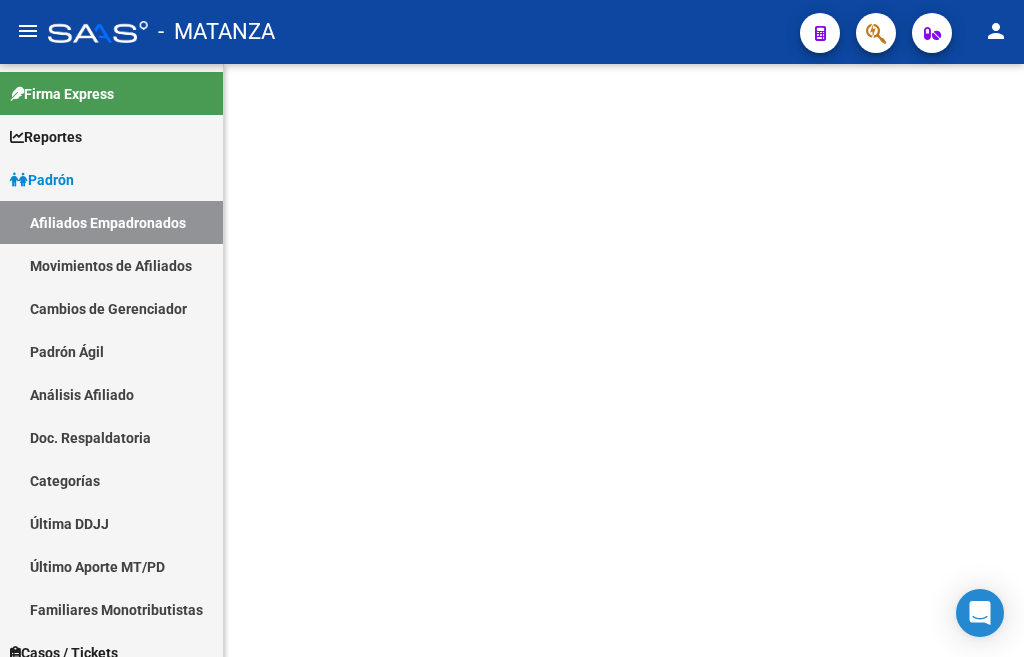 scroll, scrollTop: 0, scrollLeft: 0, axis: both 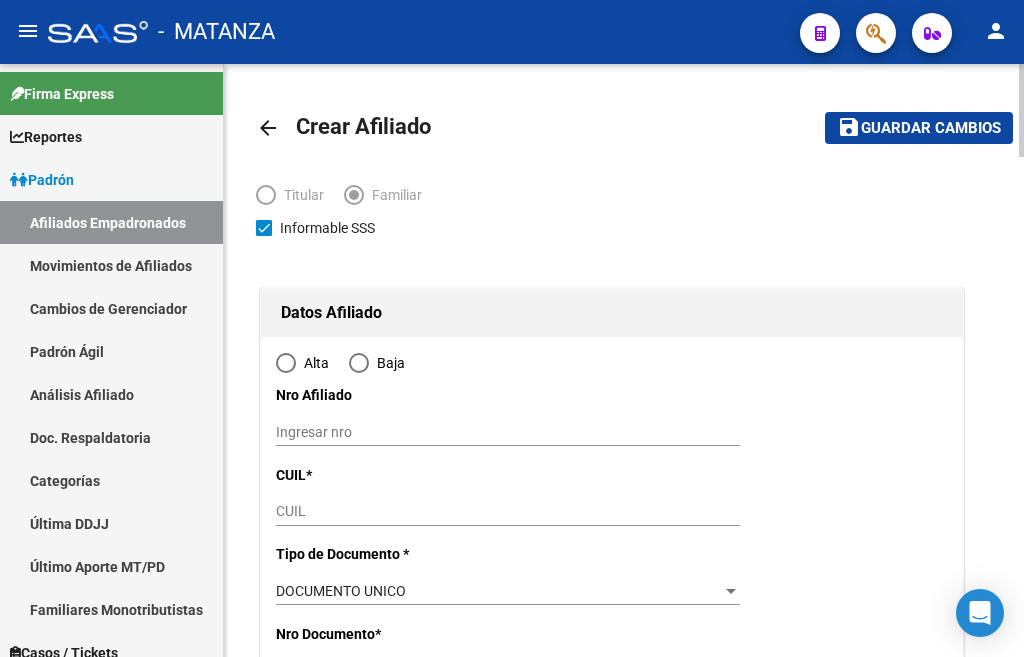 type on "[NUMBER]" 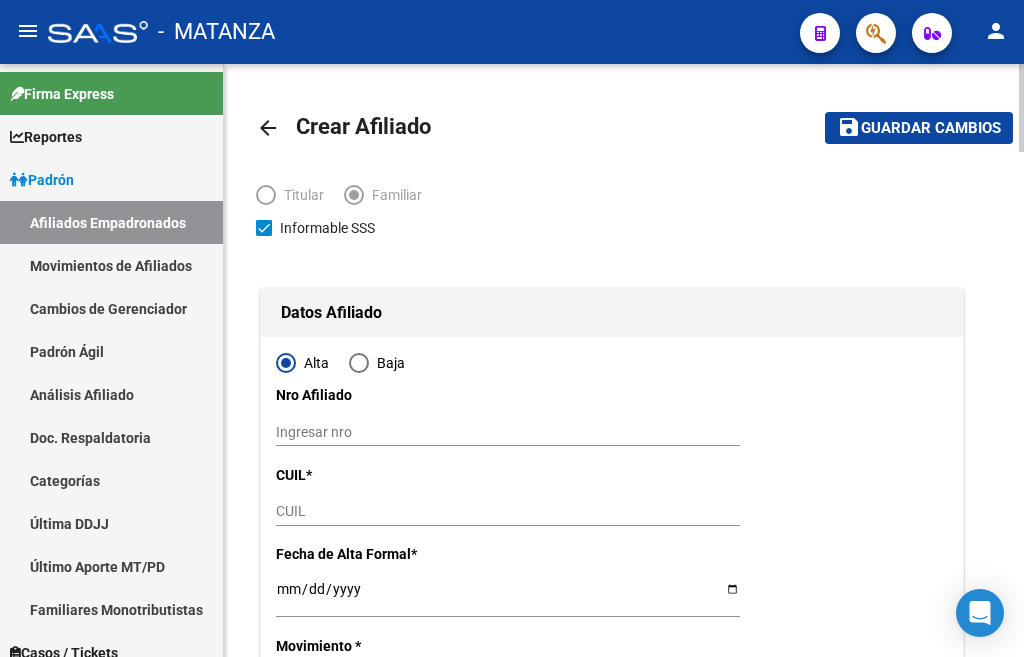 type on "[CUIL]" 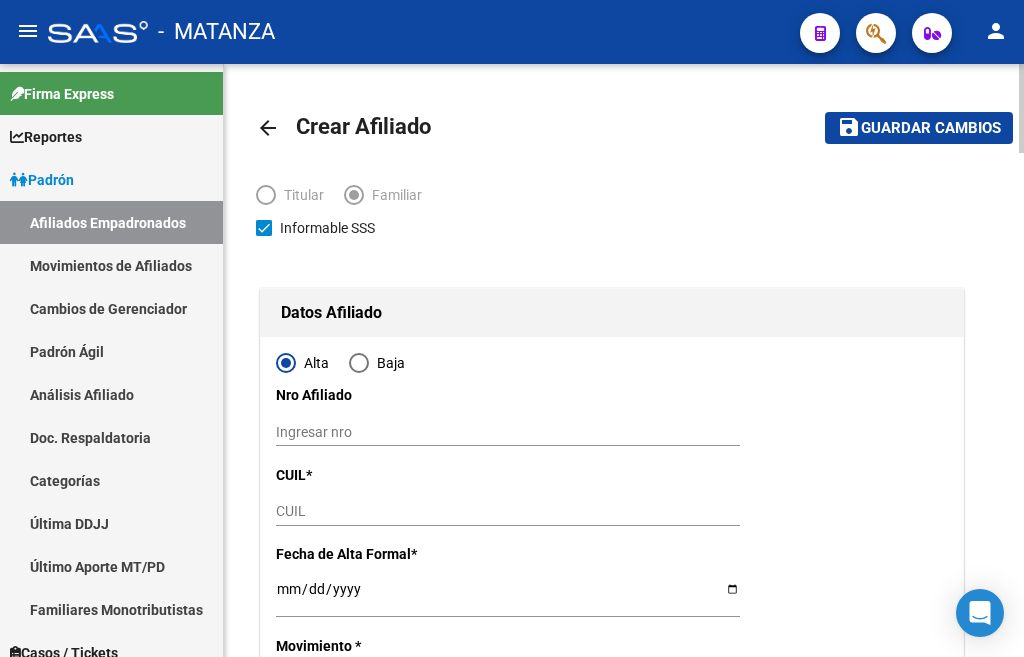 scroll, scrollTop: 100, scrollLeft: 0, axis: vertical 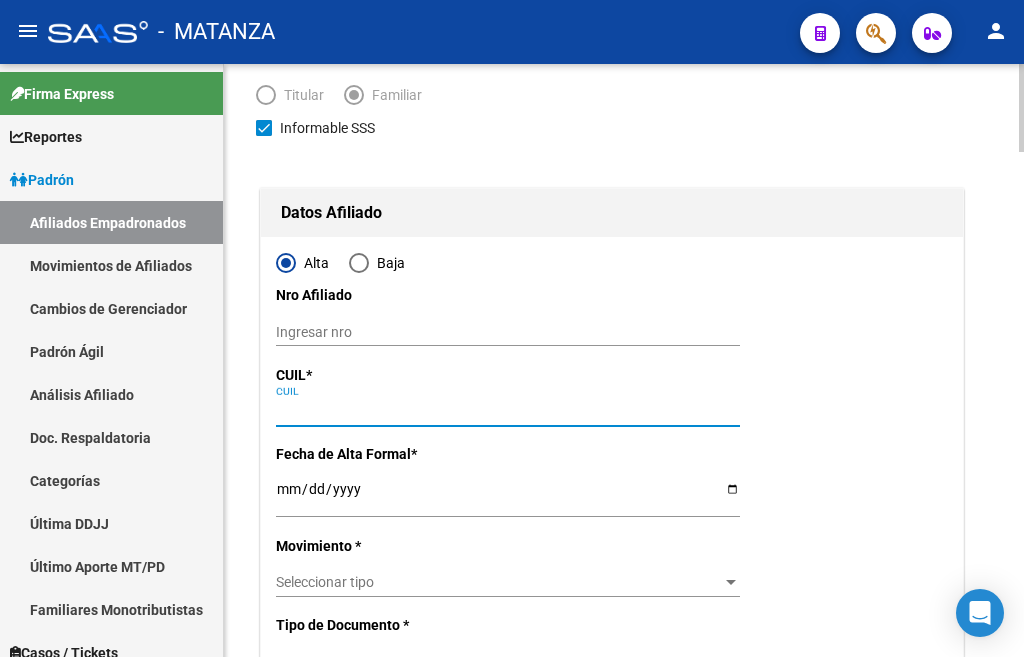 click on "CUIL" at bounding box center [508, 411] 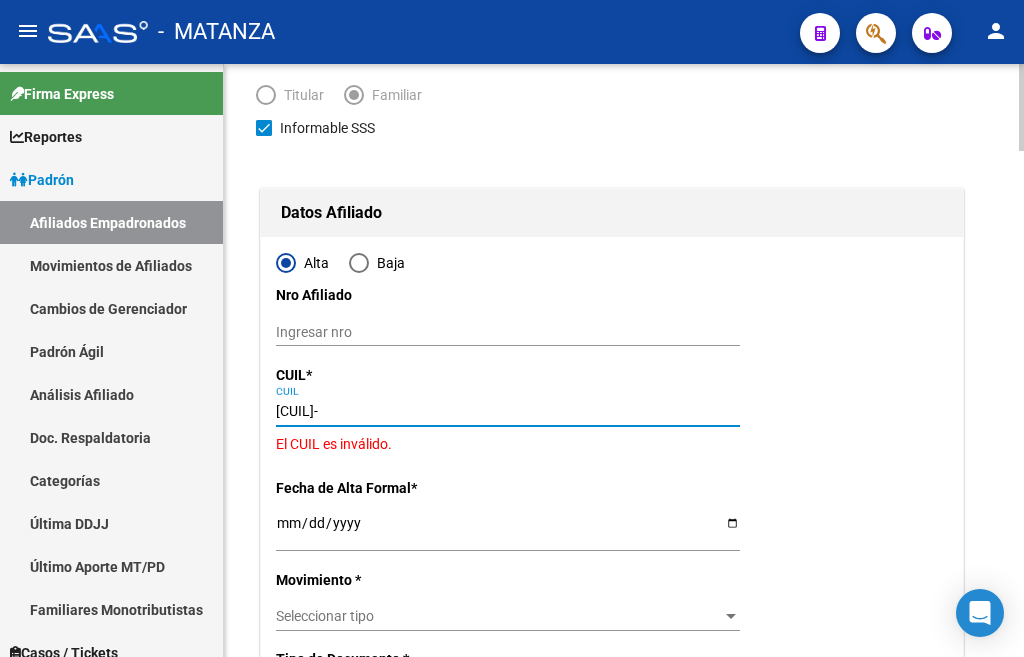 type on "[CUIL]" 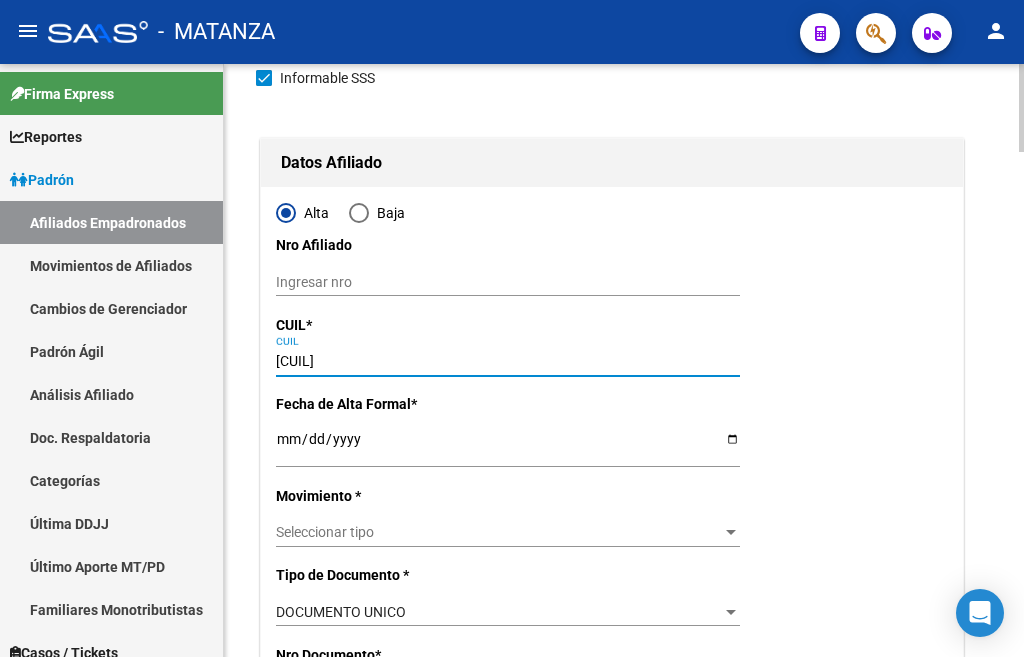 scroll, scrollTop: 200, scrollLeft: 0, axis: vertical 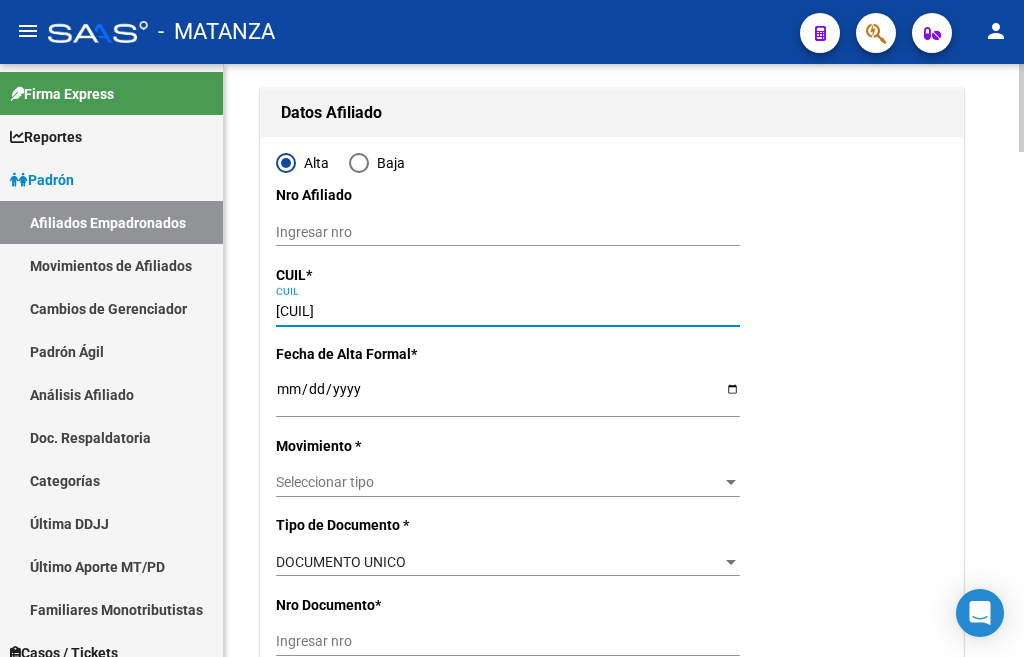 type on "[DOCUMENT]" 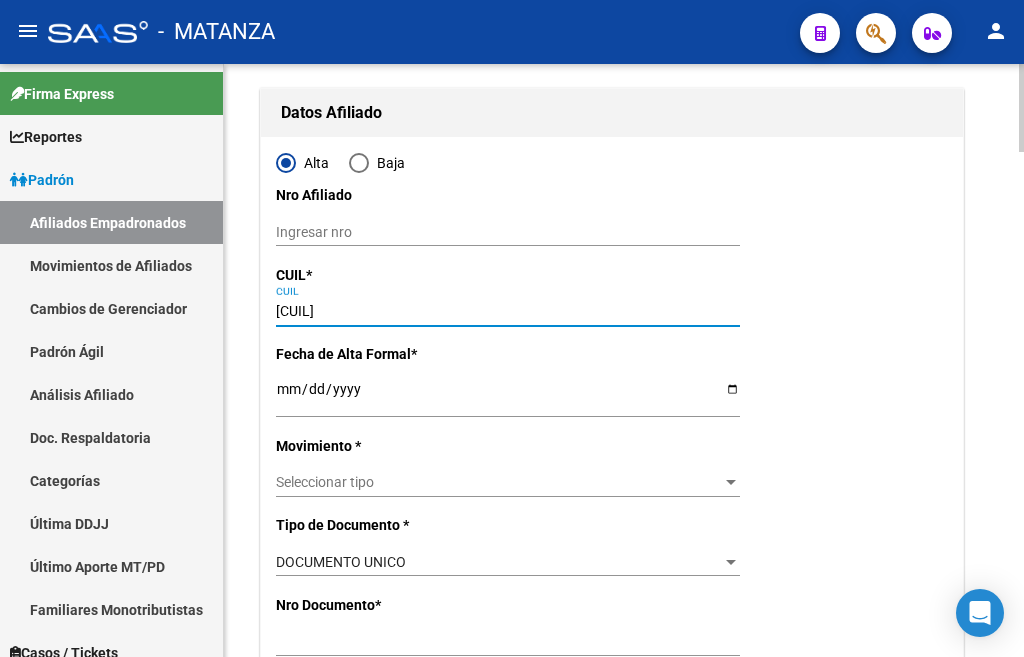 type on "[CUIL]" 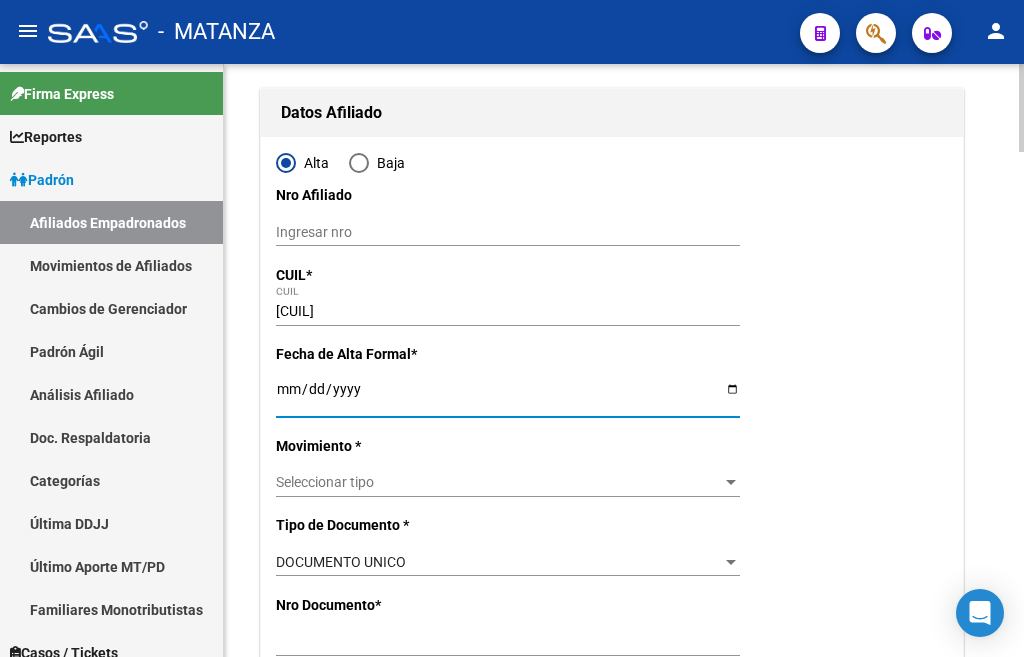 type on "2025-07-31" 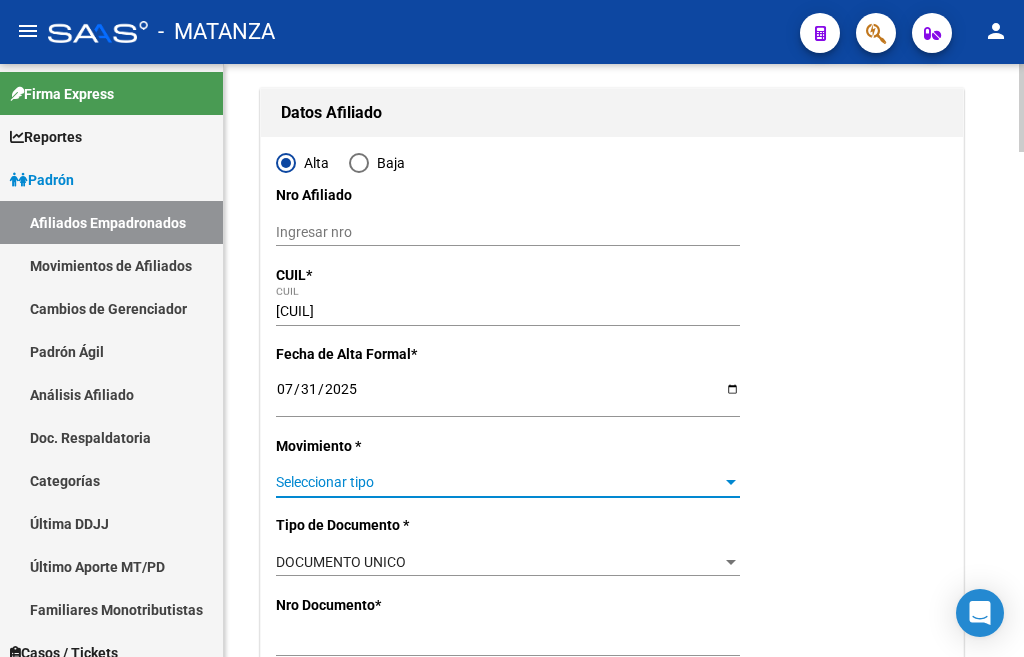 click at bounding box center (731, 483) 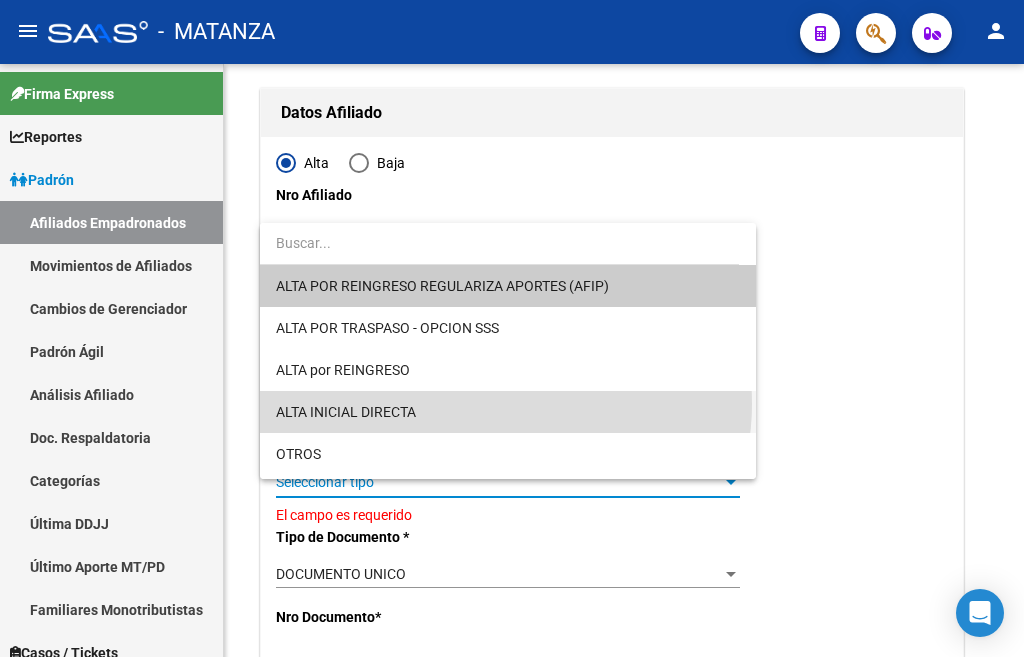 click on "ALTA INICIAL DIRECTA" at bounding box center [508, 412] 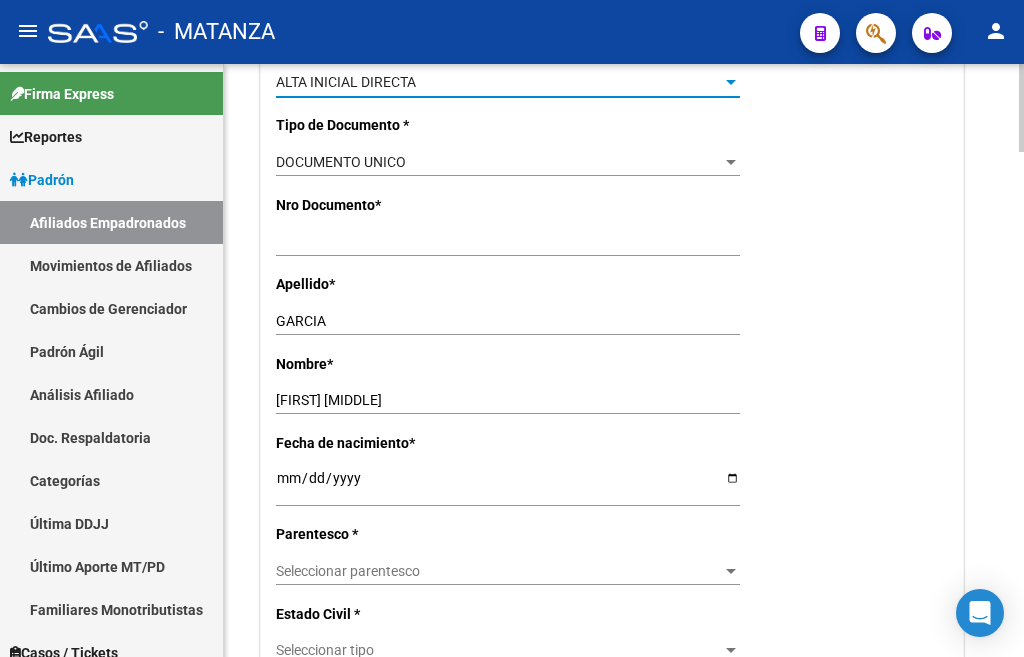 scroll, scrollTop: 700, scrollLeft: 0, axis: vertical 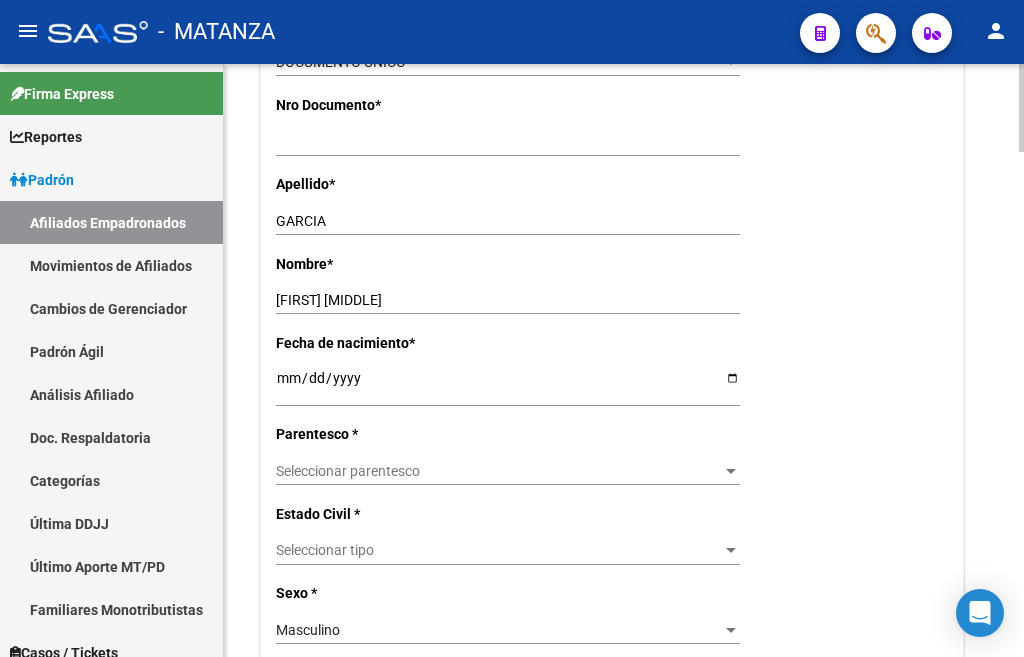 click at bounding box center (731, 471) 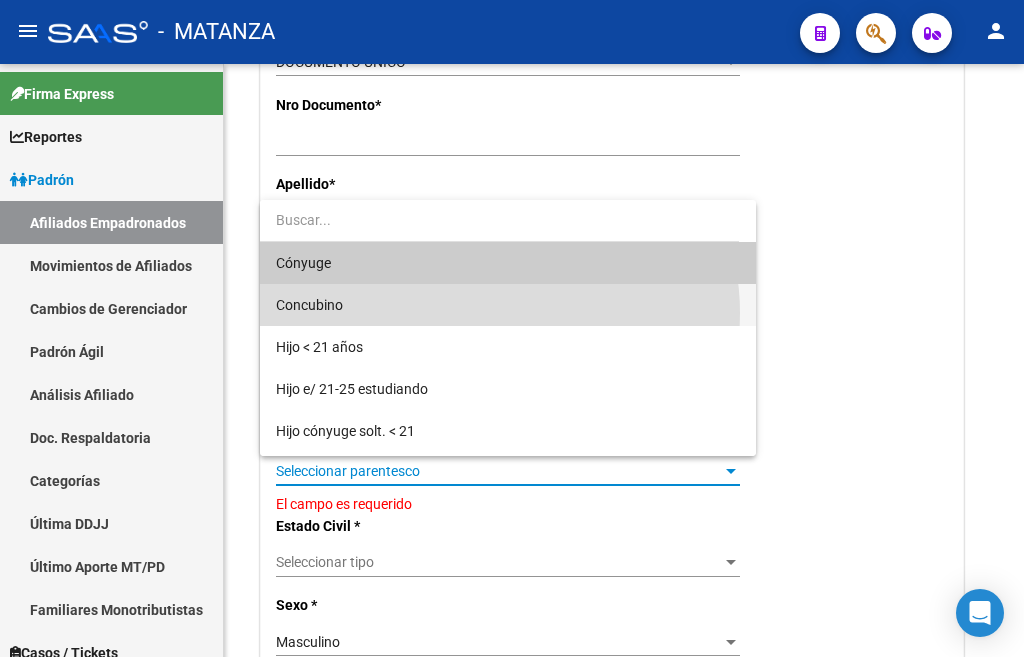 click on "Concubino" at bounding box center (508, 305) 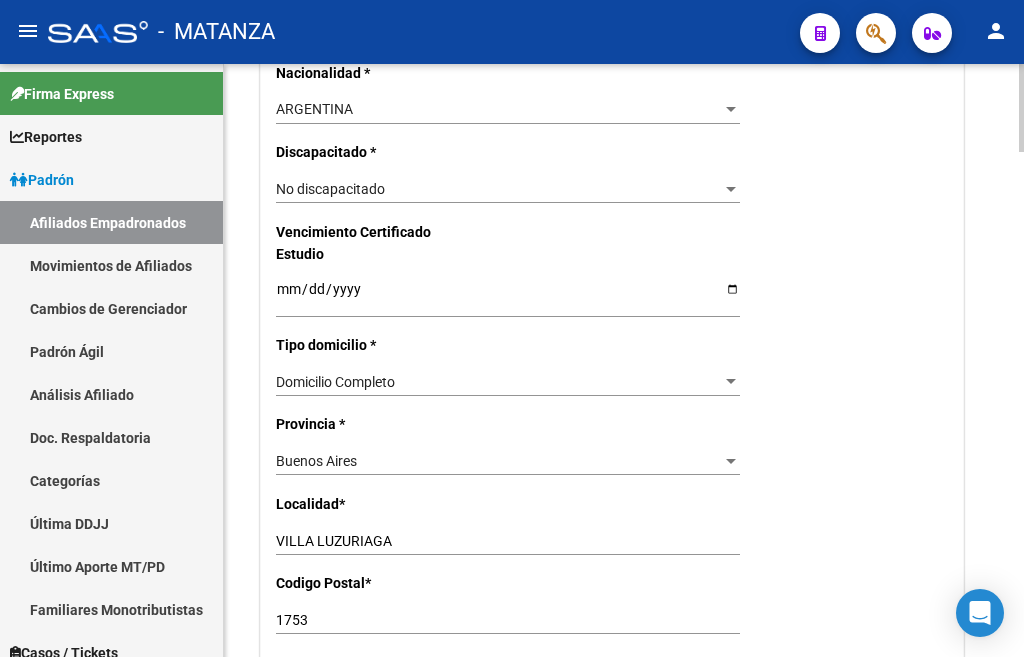 scroll, scrollTop: 1400, scrollLeft: 0, axis: vertical 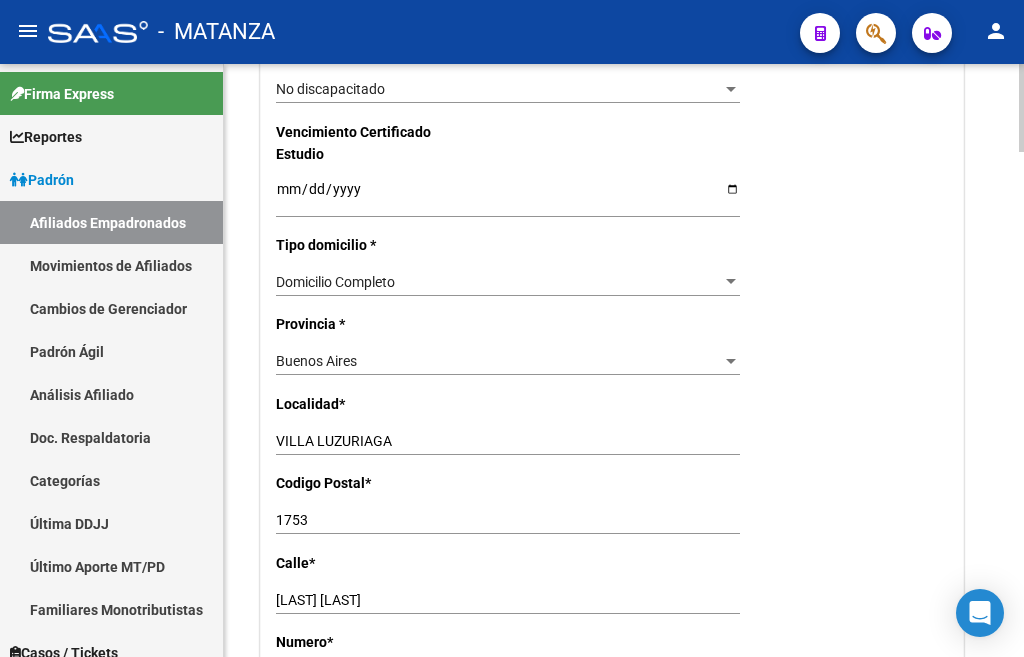 click on "[LOCATION] Ingresar el nombre" 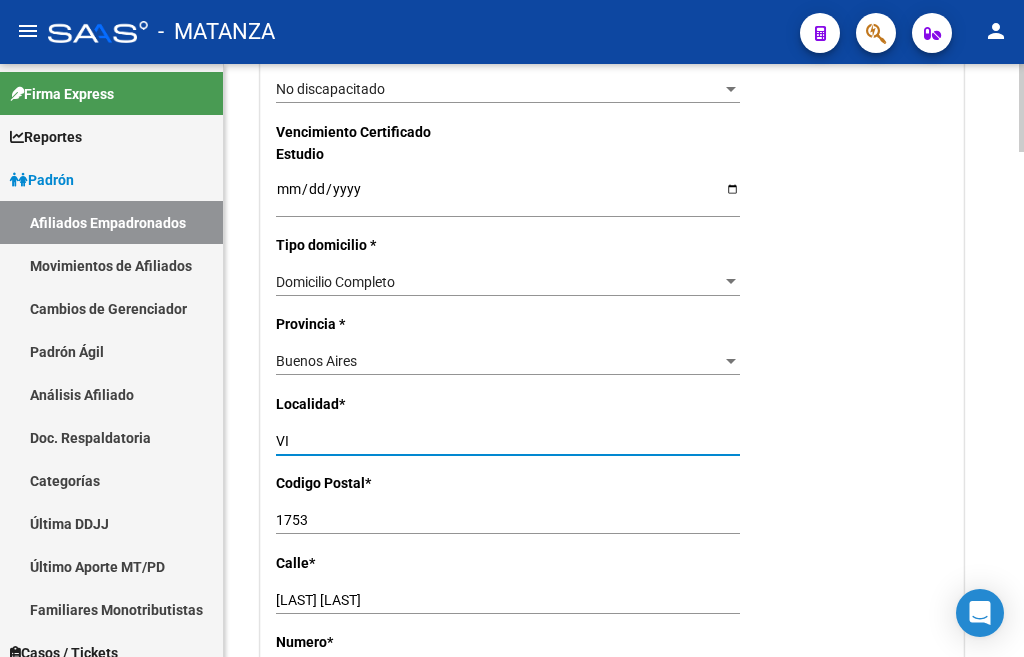 type on "V" 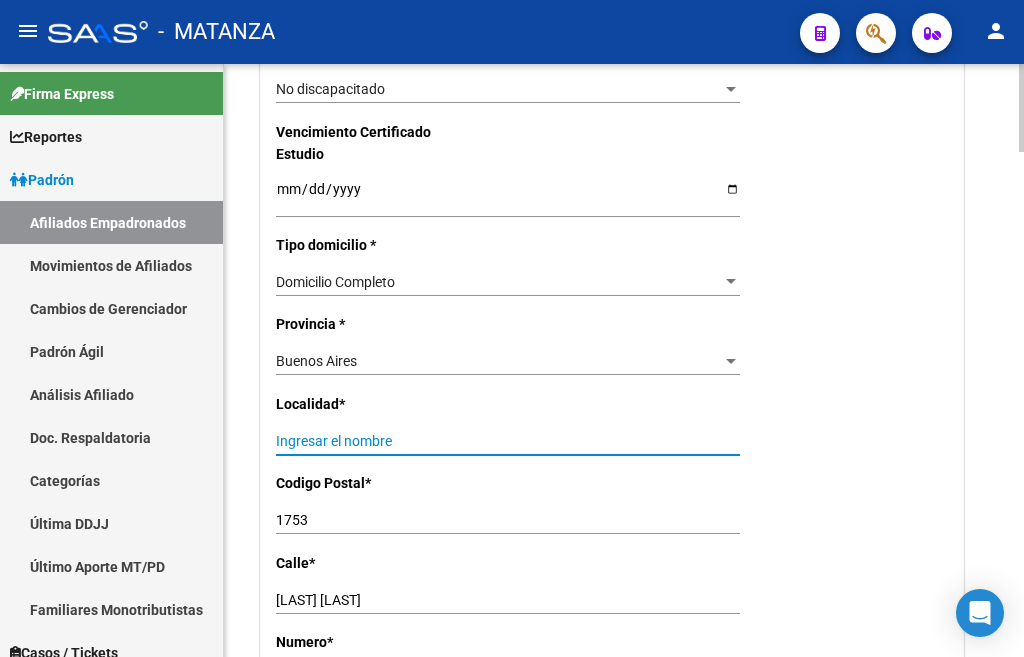 type on "s" 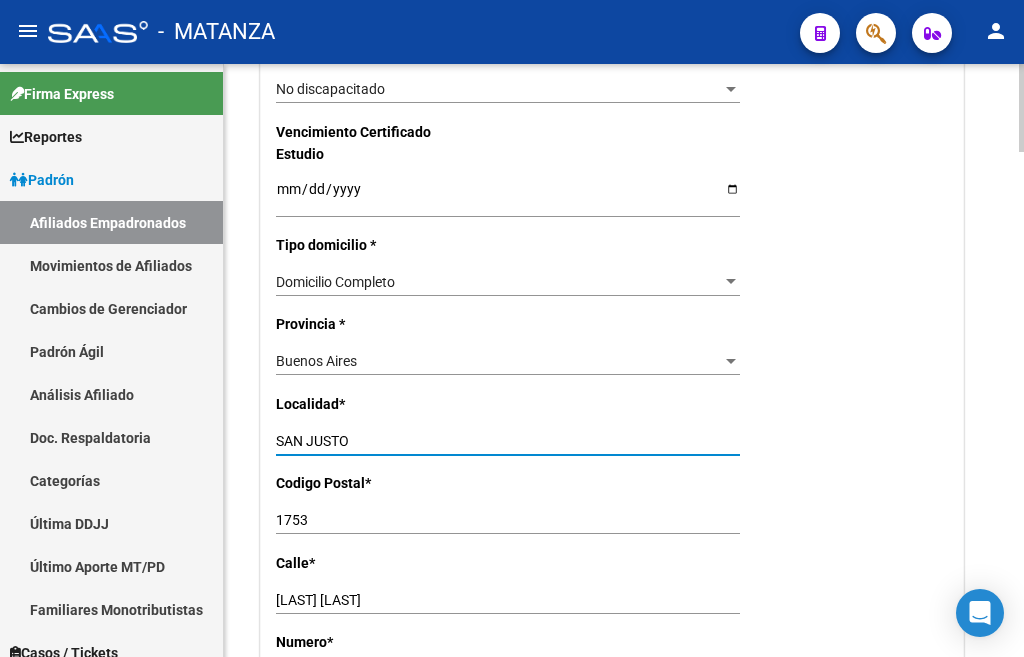 type on "SAN JUSTO" 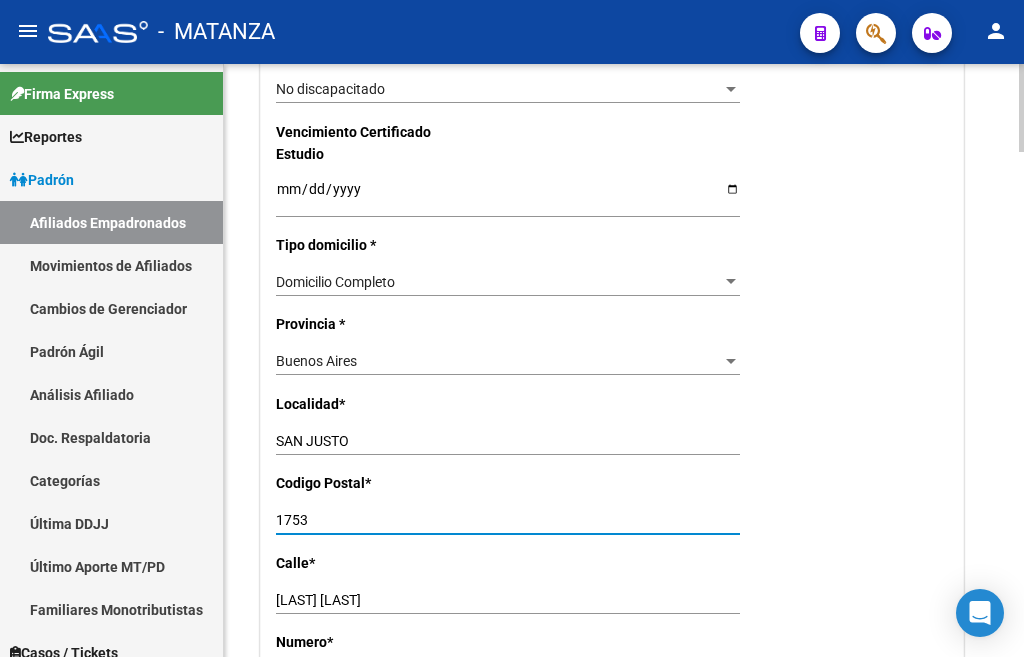 click on "1753" at bounding box center (508, 520) 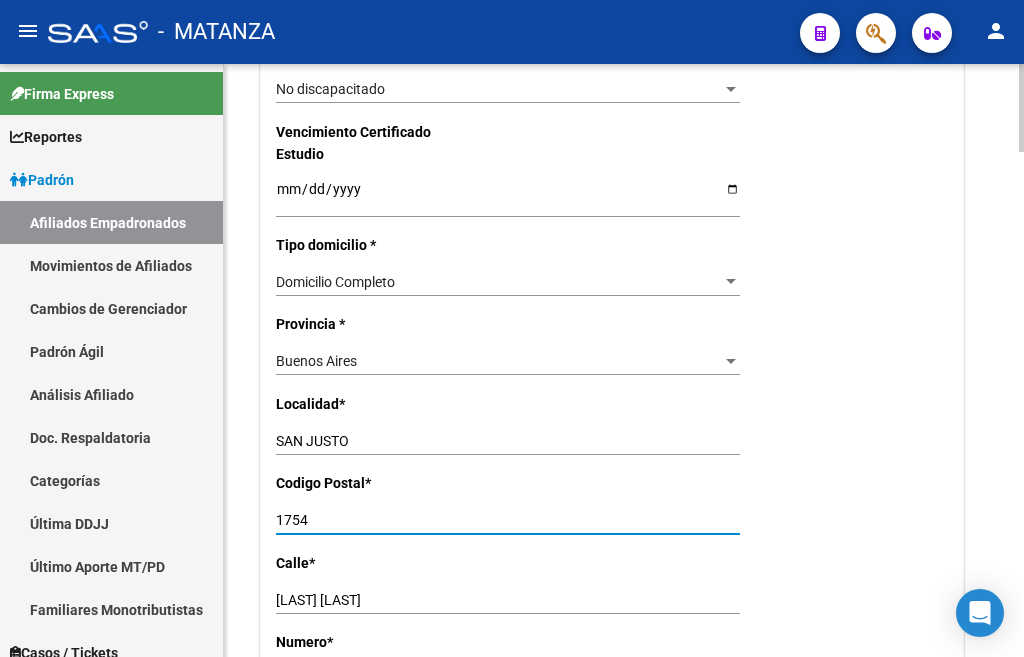 type on "1754" 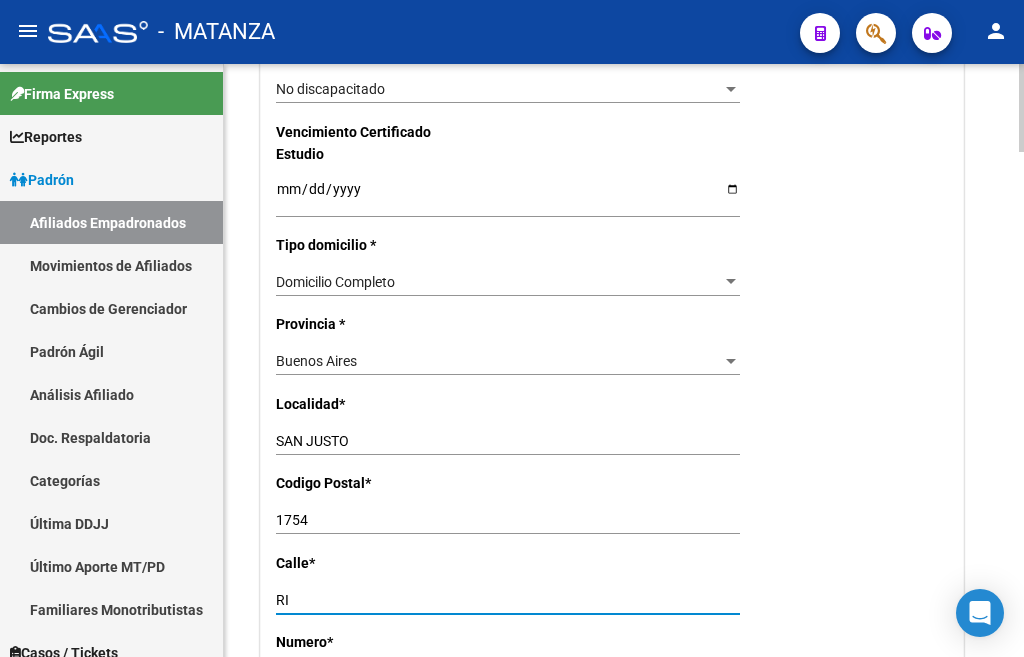 type on "R" 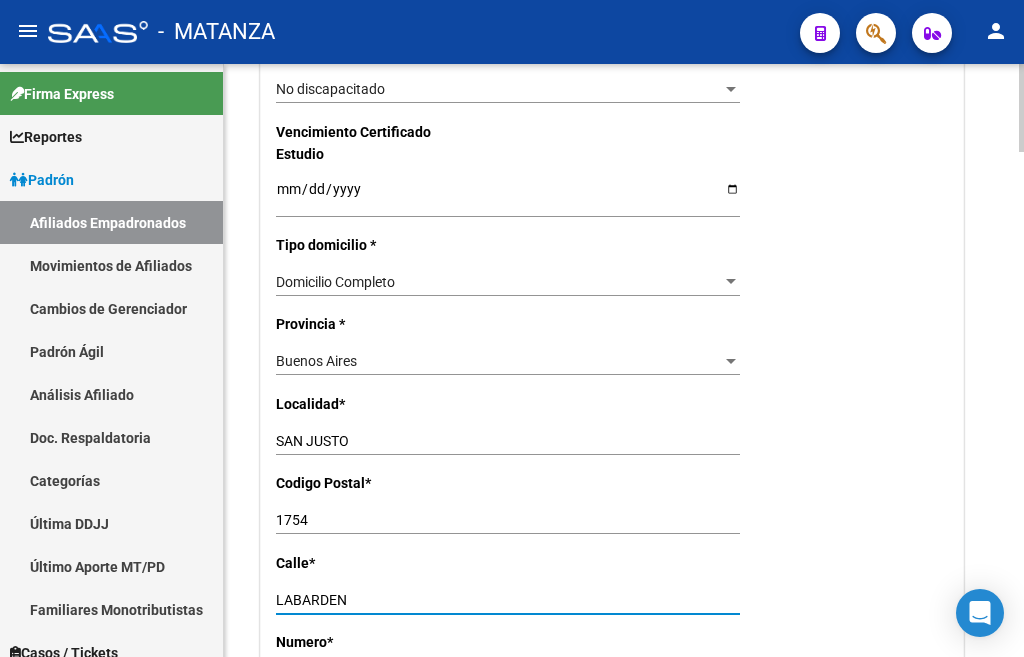 type on "LABARDEN" 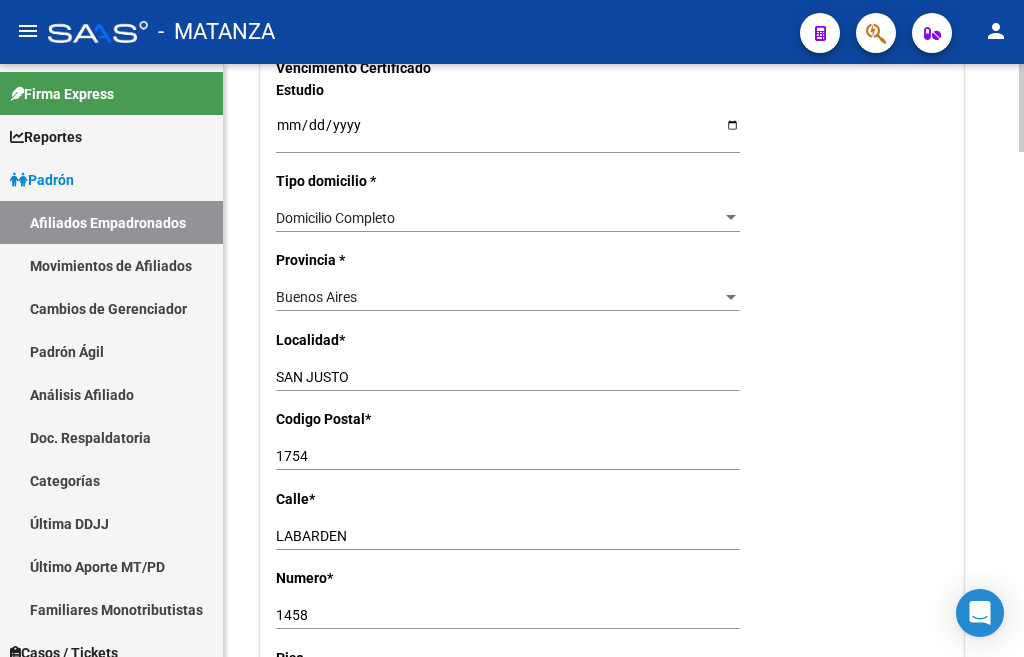 scroll, scrollTop: 1500, scrollLeft: 0, axis: vertical 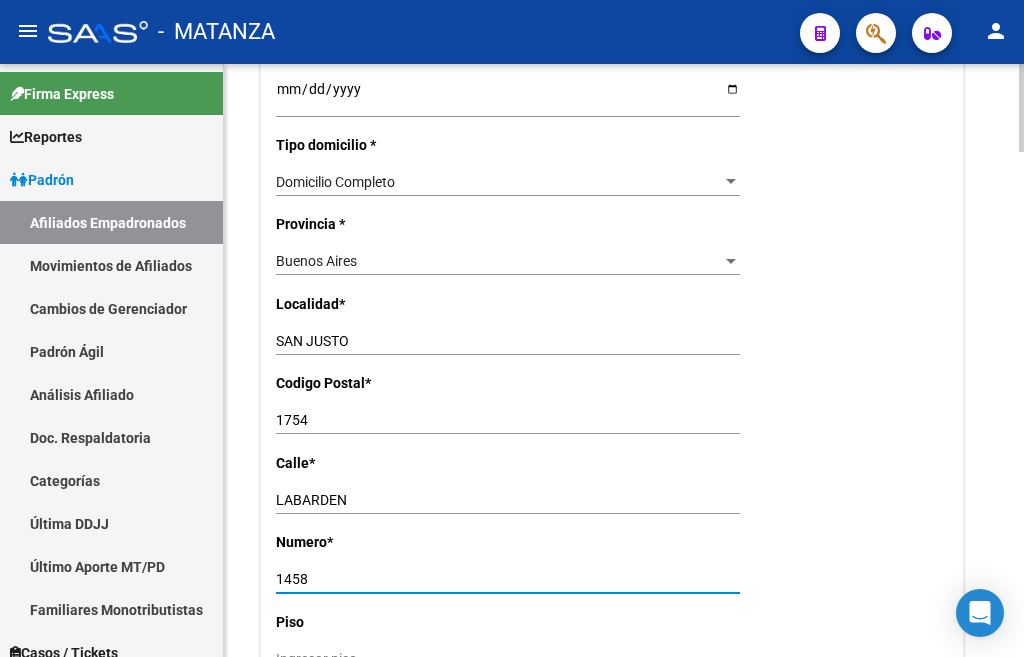 click on "1458" at bounding box center (508, 579) 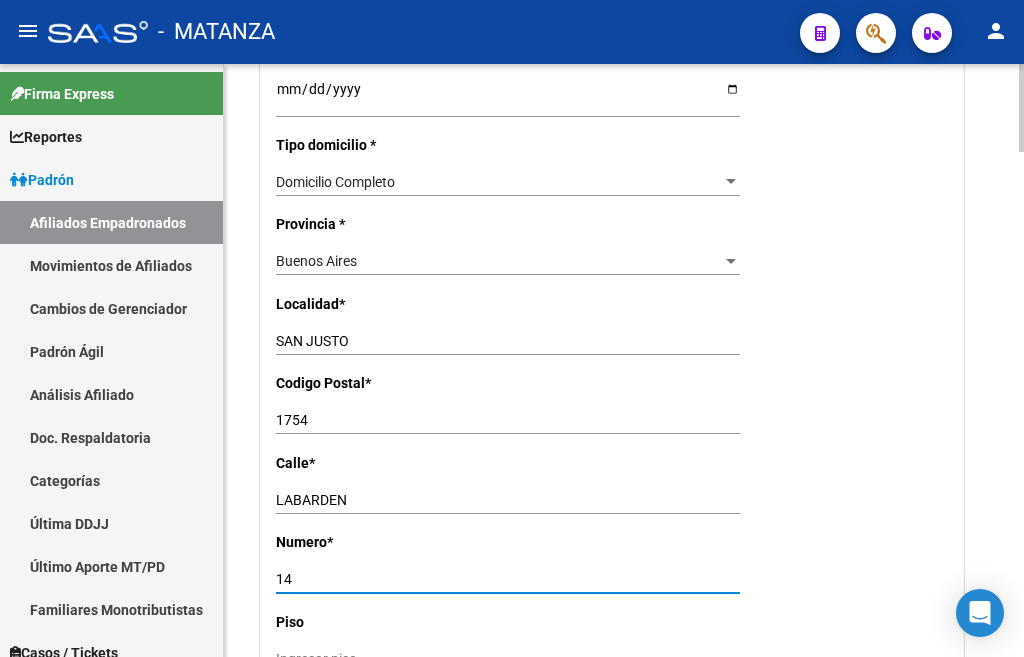 type on "1" 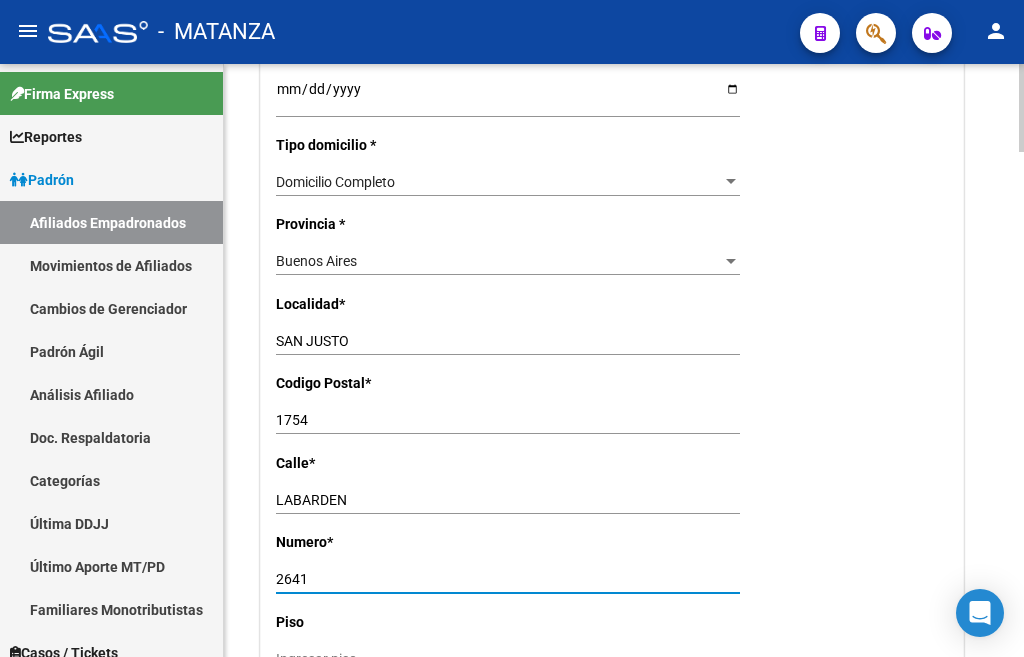 type on "2641" 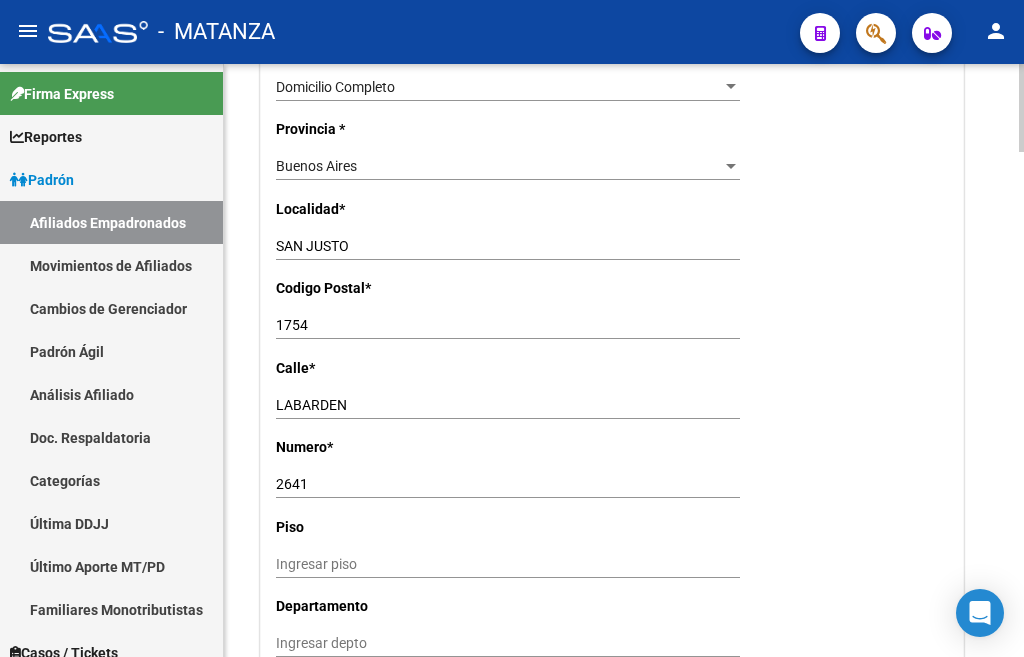 scroll, scrollTop: 1800, scrollLeft: 0, axis: vertical 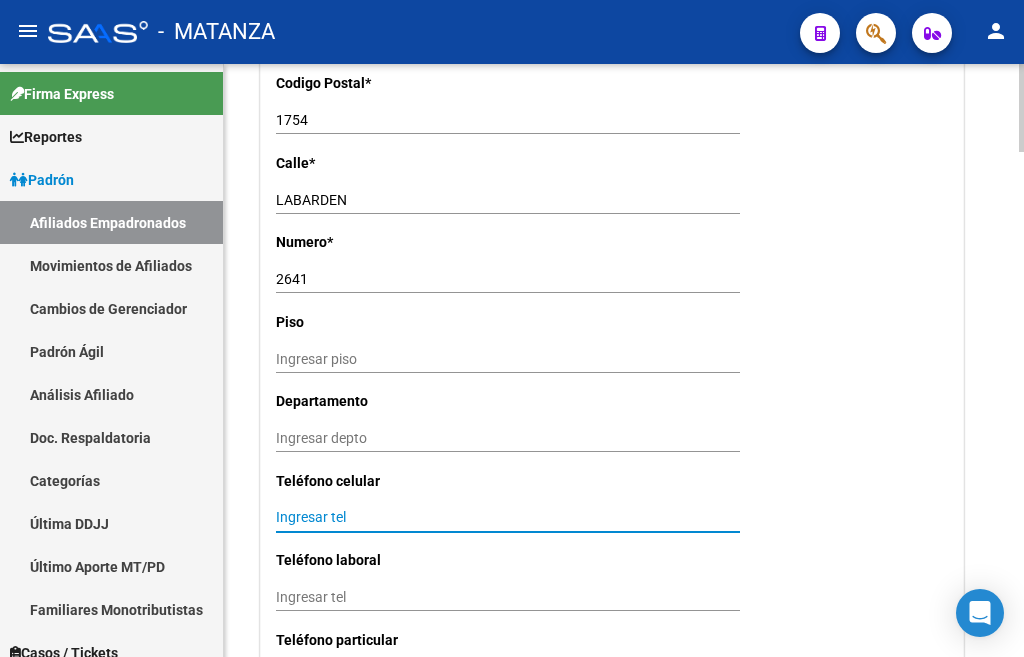 click on "Ingresar tel" at bounding box center (508, 517) 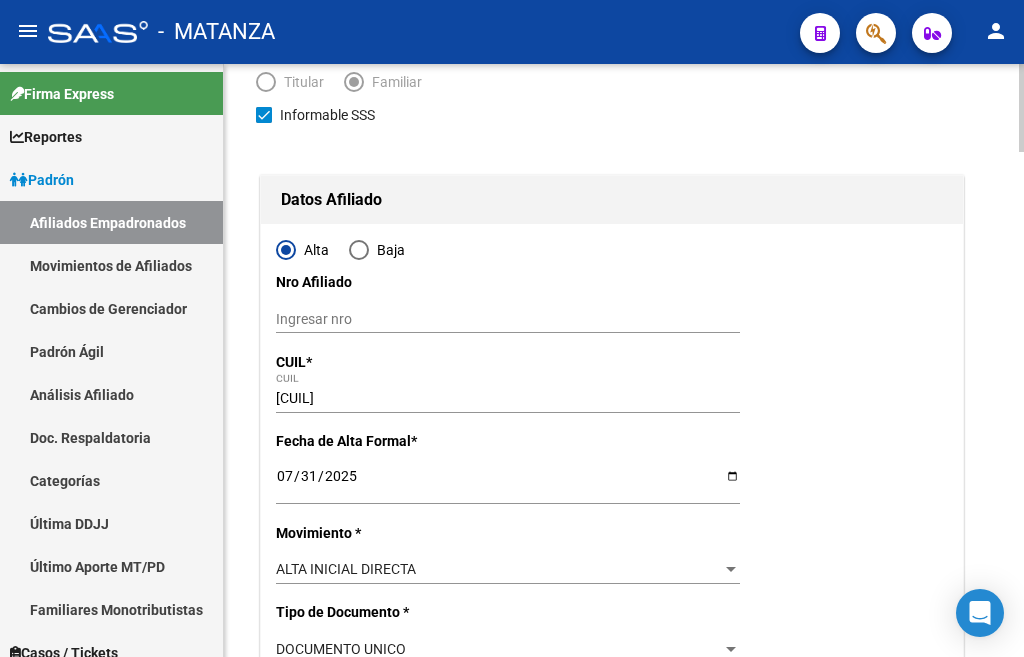 scroll, scrollTop: 0, scrollLeft: 0, axis: both 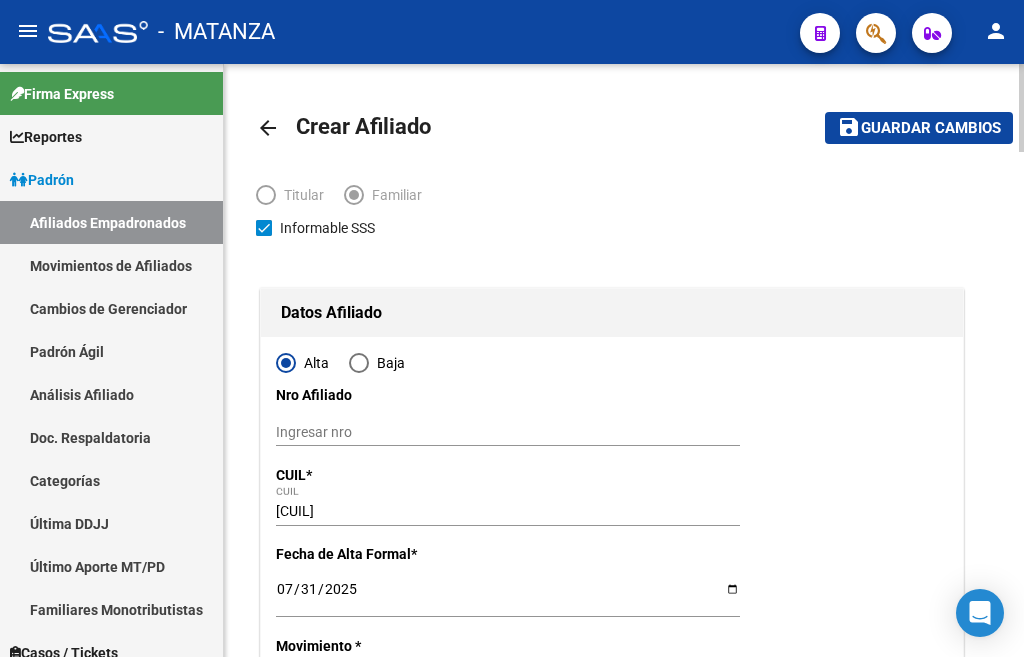 type on "[PHONE]" 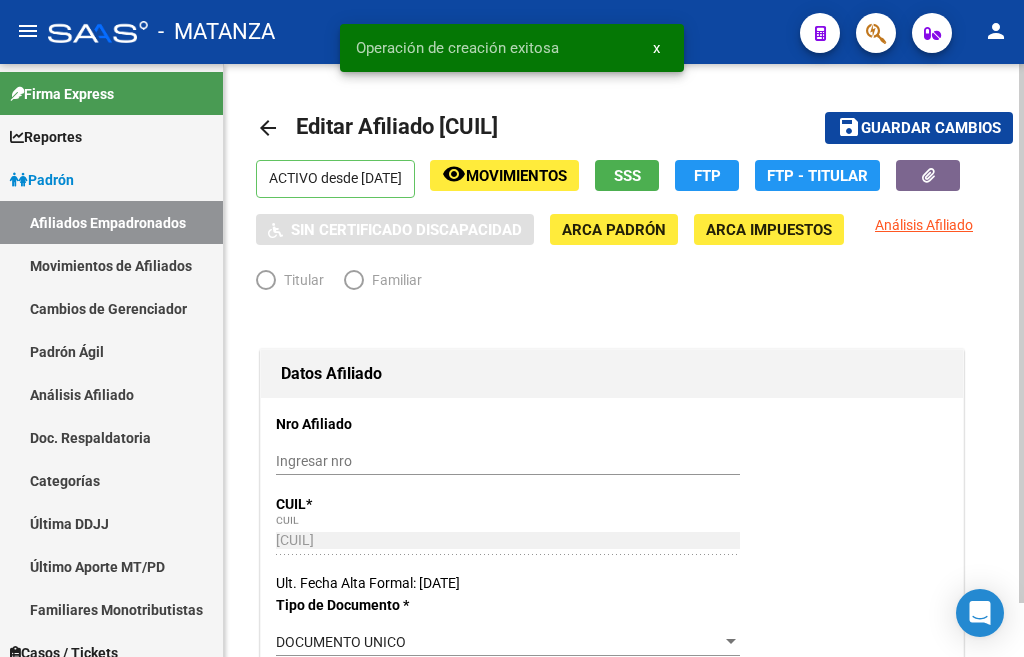 radio on "true" 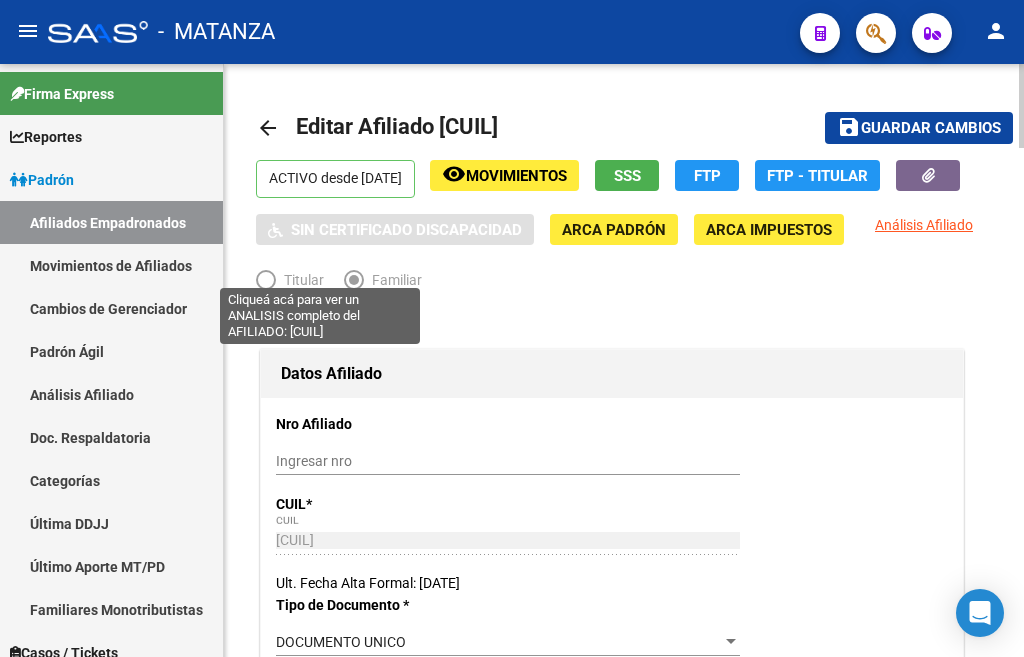 click on "Análisis Afiliado" 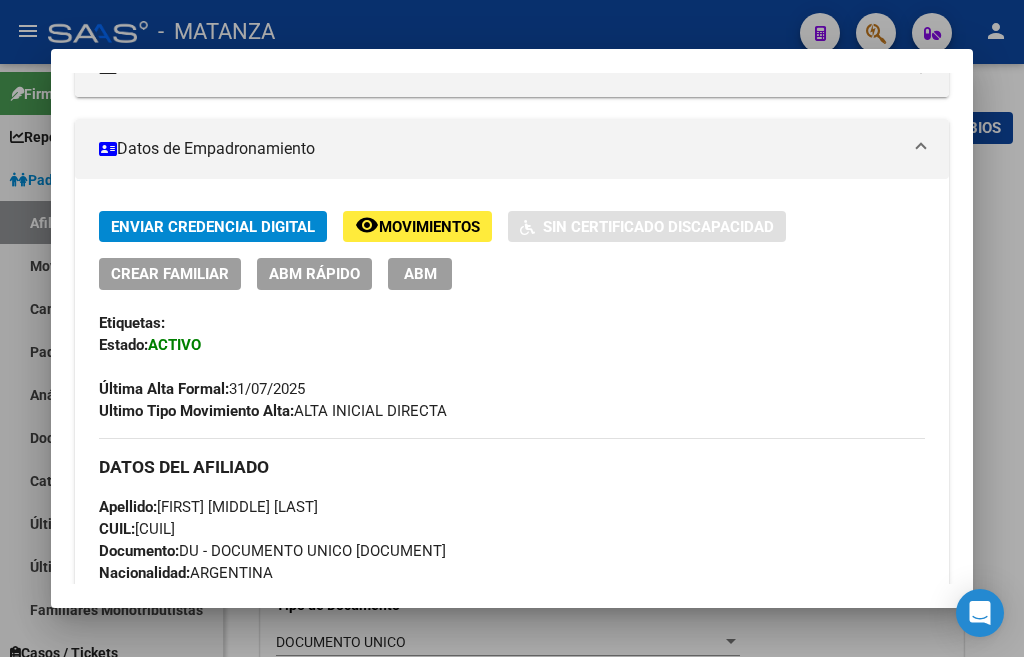 scroll, scrollTop: 400, scrollLeft: 0, axis: vertical 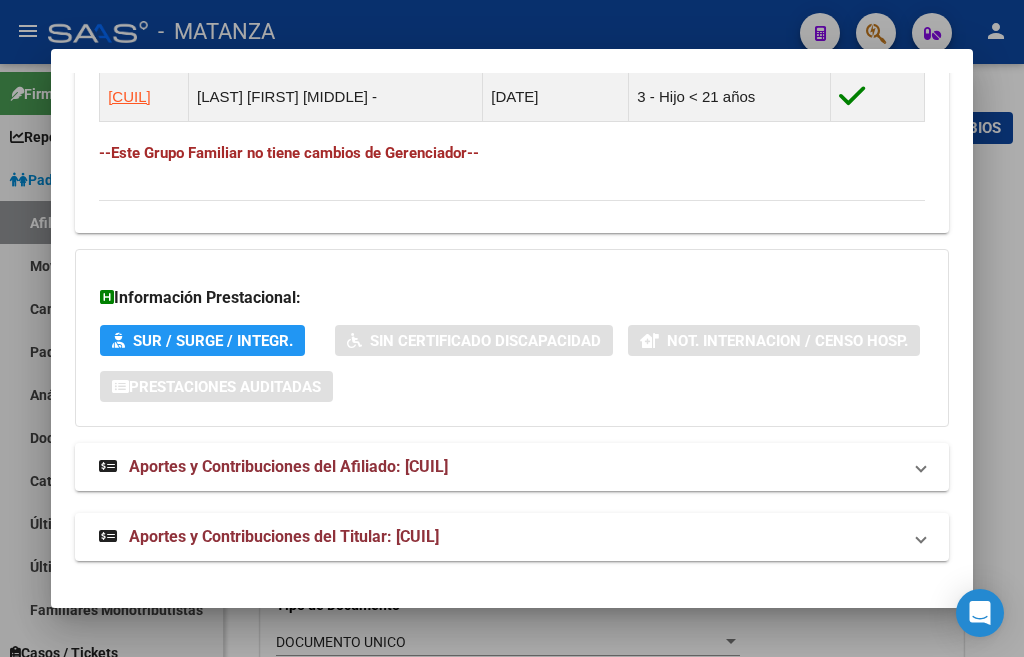 drag, startPoint x: 90, startPoint y: 293, endPoint x: 655, endPoint y: 146, distance: 583.8099 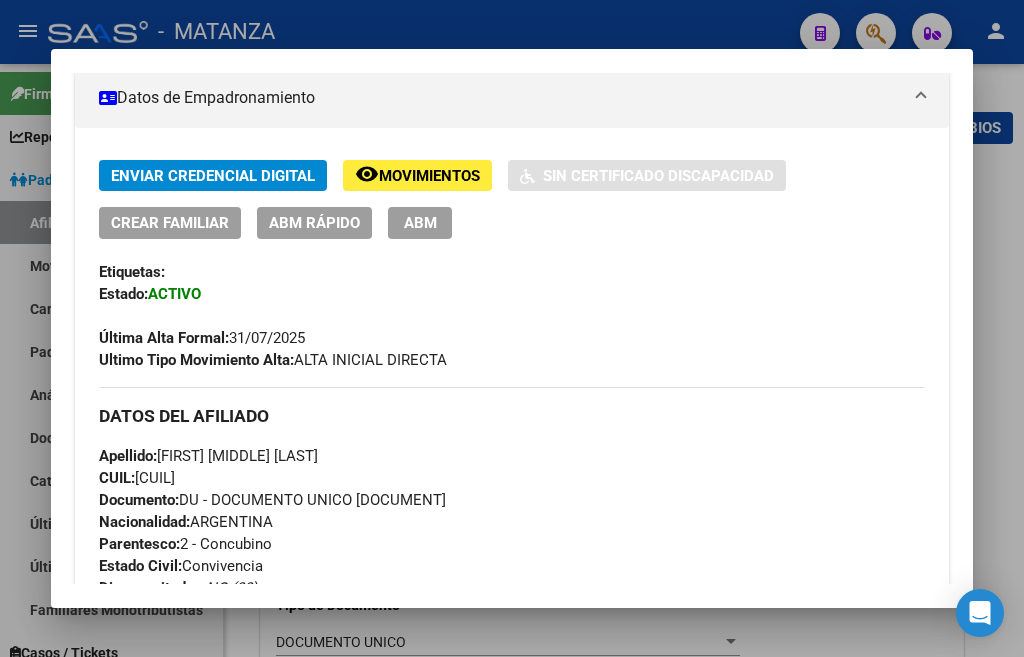 scroll, scrollTop: 400, scrollLeft: 0, axis: vertical 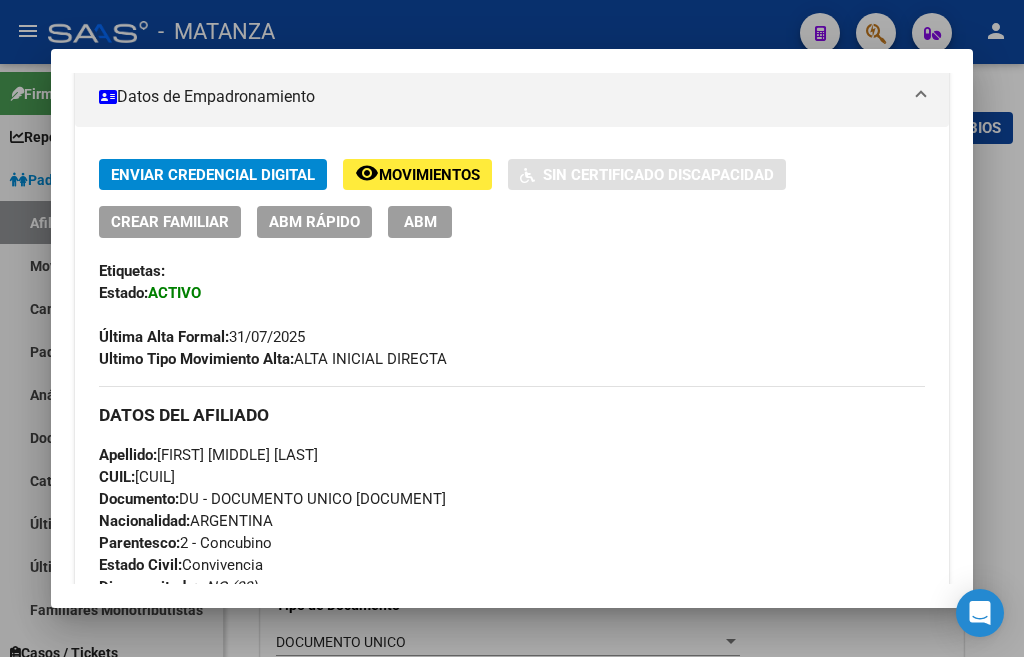 click on "Enviar Credencial Digital remove_red_eye Movimientos    Sin Certificado Discapacidad Crear Familiar ABM Rápido ABM Etiquetas: Estado: ACTIVO Última Alta Formal:  [DATE] Ultimo Tipo Movimiento Alta:  ALTA INICIAL DIRECTA DATOS DEL AFILIADO Apellido:  [FIRST] [MIDDLE] [LAST] CUIL:  [CUIL] Documento:  DU - DOCUMENTO UNICO [DOCUMENT]  Nacionalidad:  ARGENTINA Parentesco:  2 - Concubino Estado Civil:  Convivencia Discapacitado:    NO (00) Sexo:  M Nacimiento:  [DATE] Edad:  33  Teléfono Celular:  [PHONE] Provincia:  Buenos Aires Localidad:  [LOCATION] Código Postal:  1754 Calle:  [LAST] [NUMBER] DATOS GRUPO FAMILIAR Gerenciador / Plan:  Z10 - Matanza / Sin Plan CUIL Titular:  [CUIL]  Empleador:    [EMPLOYER_ID] Tipo Beneficiario Titular:   00 - RELACION DE DEPENDENCIA  Situacion de Revista Titular:  0 - Recibe haberes regularmente  CUIL Nombre Nacimiento Parentesco Activo [CUIL] [LAST] [FIRST] [MIDDLE]     -  [DATE]  0 - Titular [CUIL] [LAST] [LAST]                  -" at bounding box center [512, 703] 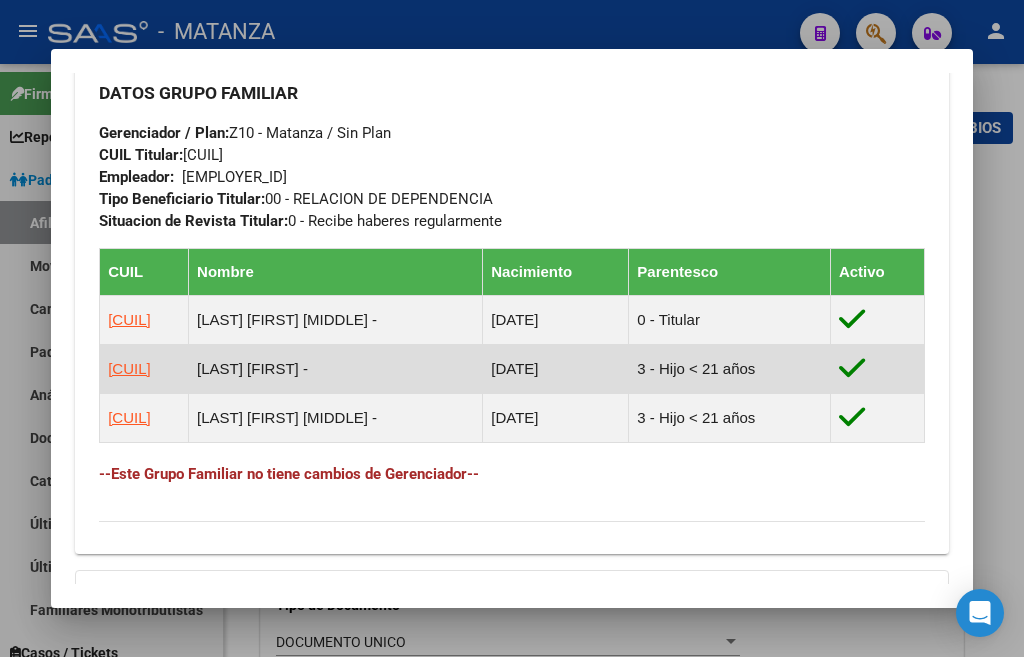 scroll, scrollTop: 1135, scrollLeft: 0, axis: vertical 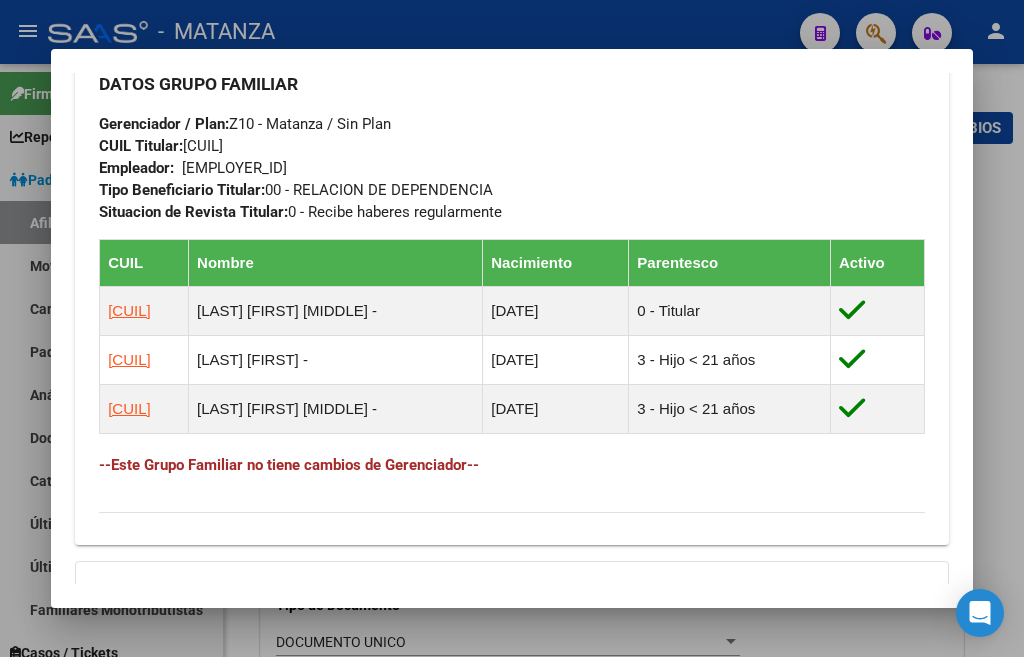 drag, startPoint x: 83, startPoint y: 188, endPoint x: 564, endPoint y: 195, distance: 481.05093 